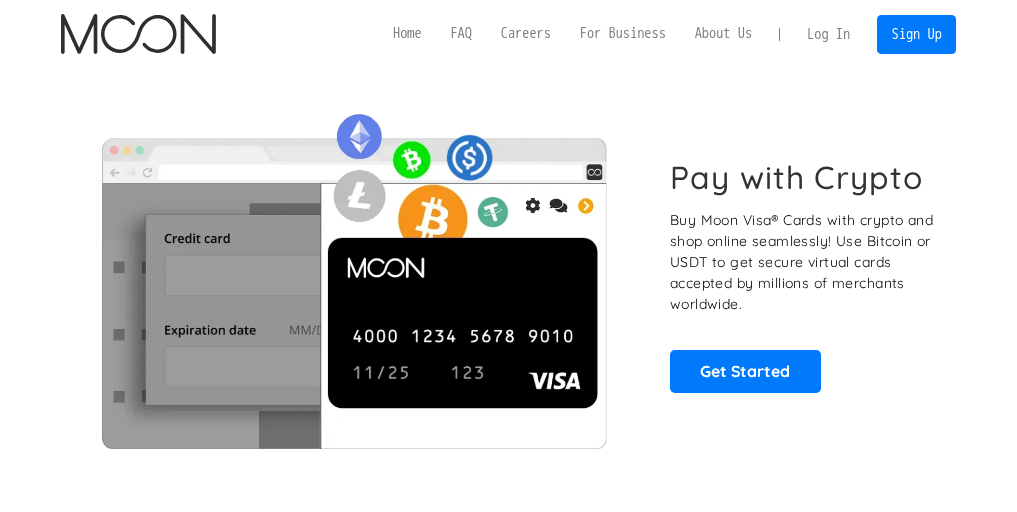 scroll, scrollTop: 0, scrollLeft: 0, axis: both 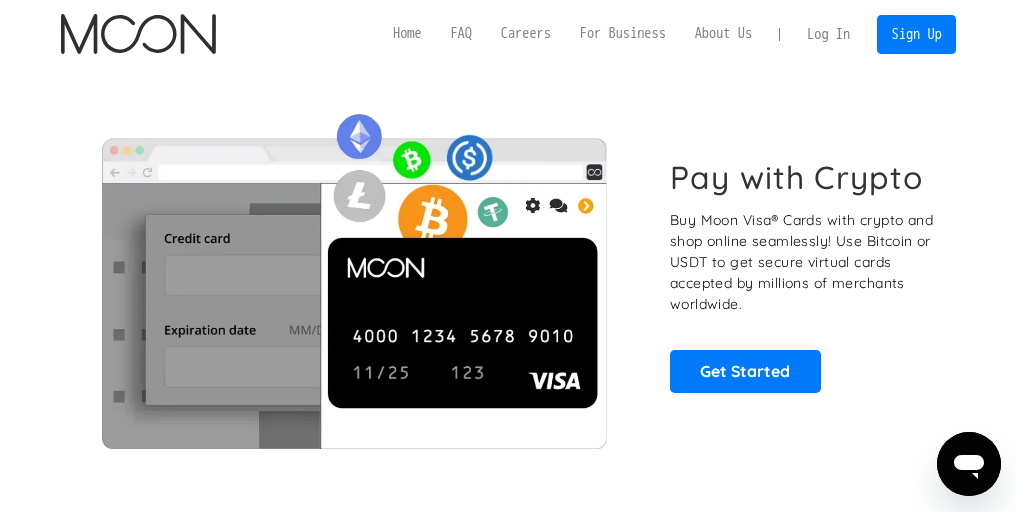 click on "Log In" at bounding box center (829, 34) 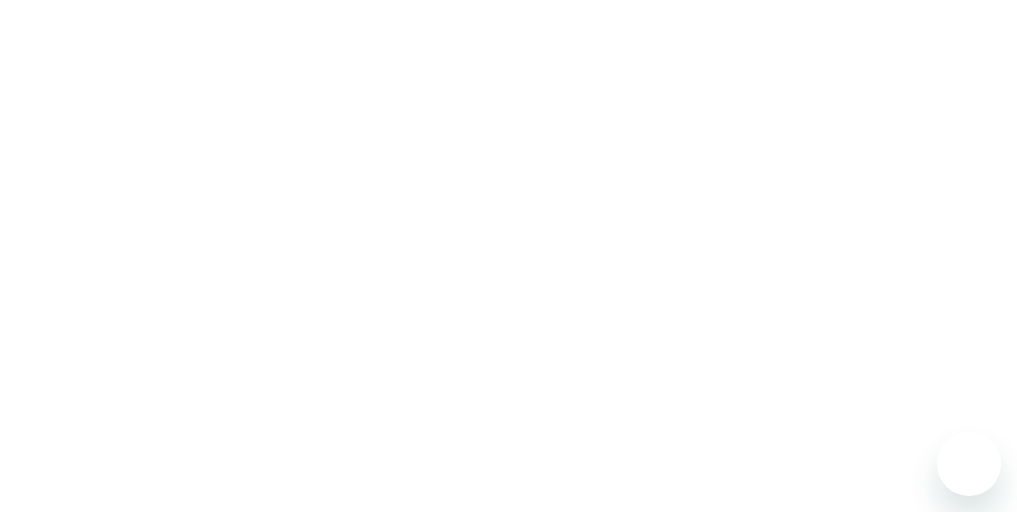 scroll, scrollTop: 0, scrollLeft: 0, axis: both 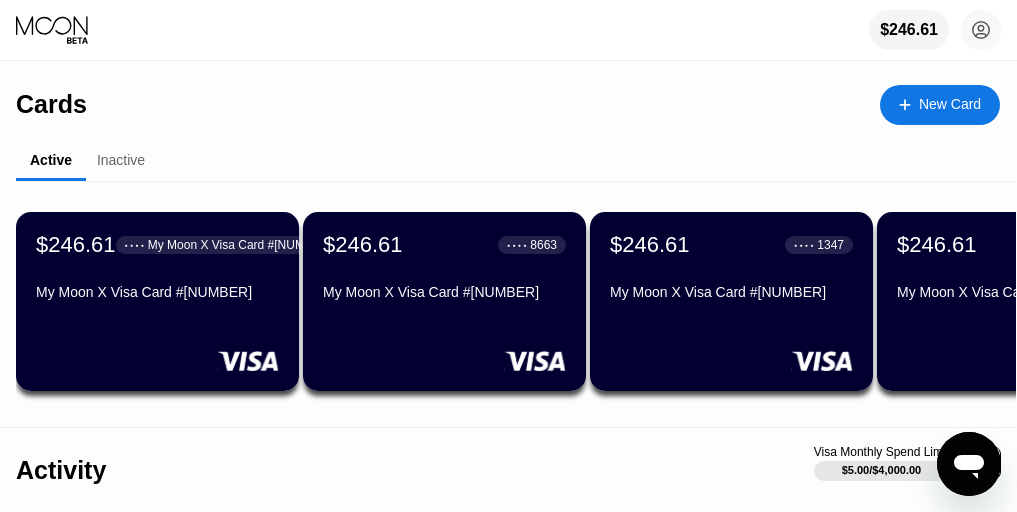 click on "New Card" at bounding box center [950, 104] 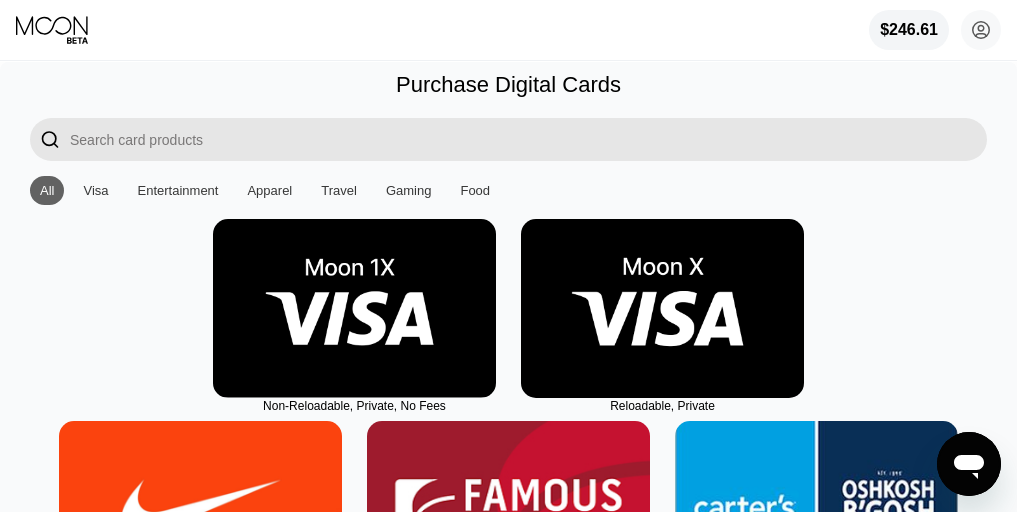 scroll, scrollTop: 40, scrollLeft: 0, axis: vertical 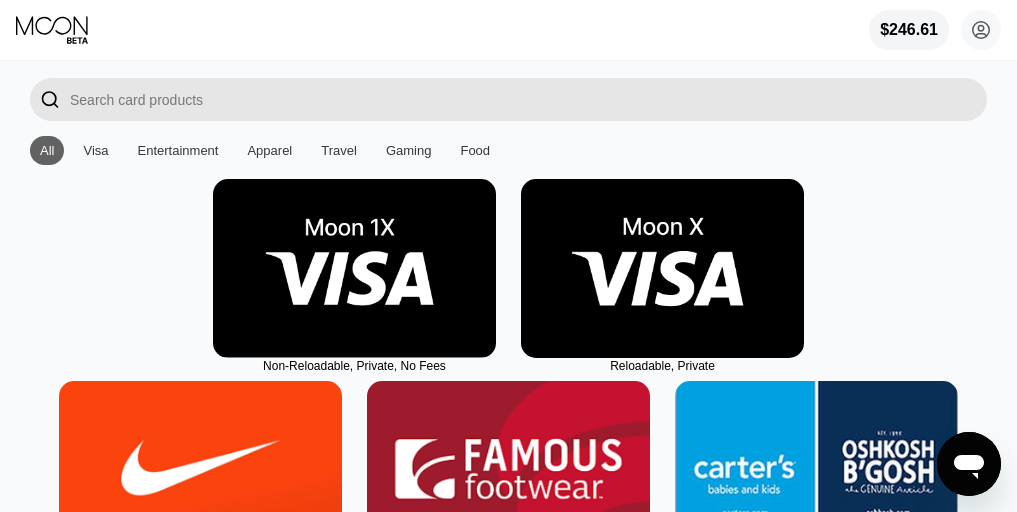 click at bounding box center (662, 268) 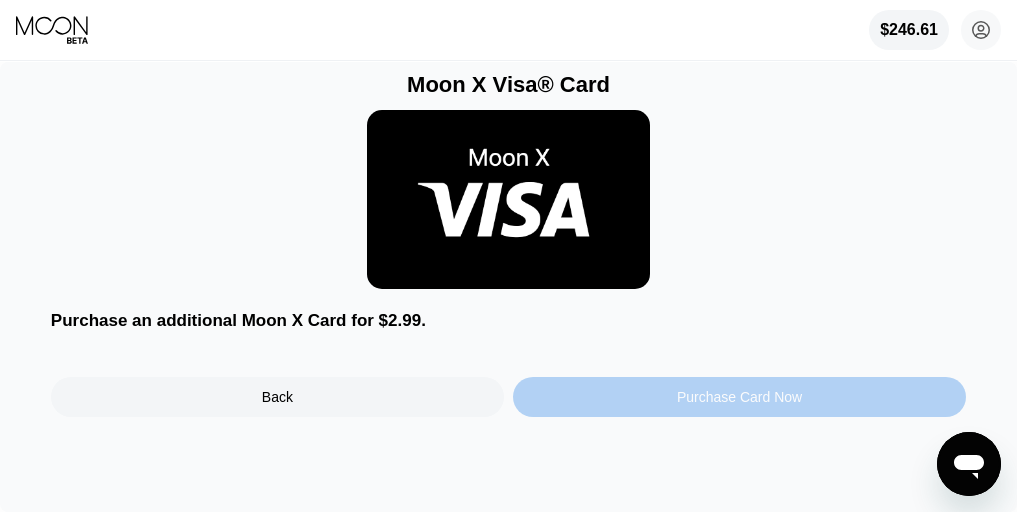 click on "Purchase Card Now" at bounding box center [739, 397] 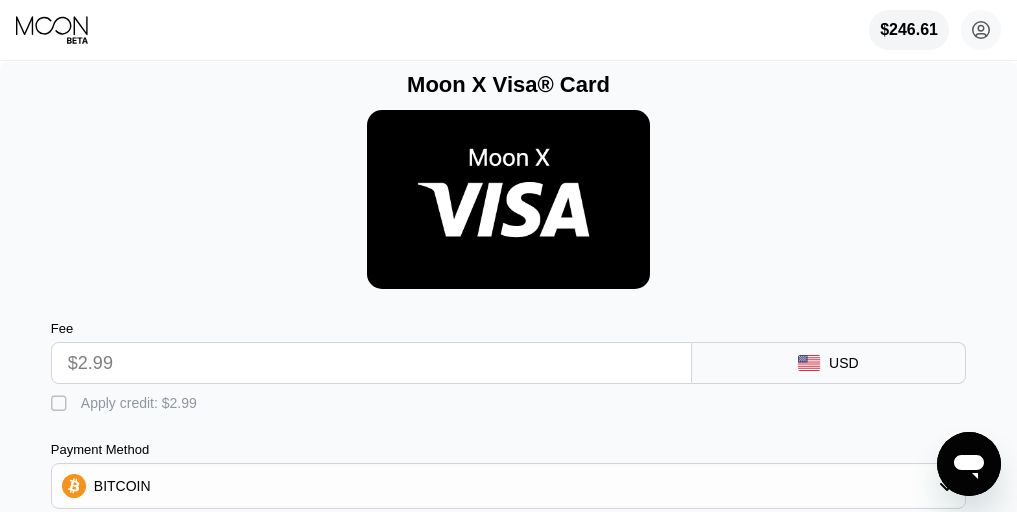 click on "" at bounding box center [61, 404] 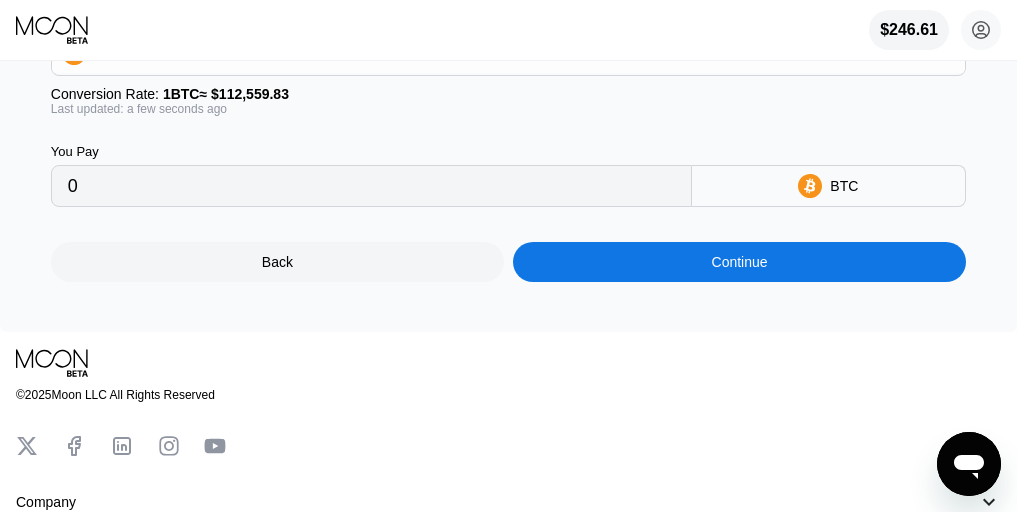 scroll, scrollTop: 284, scrollLeft: 0, axis: vertical 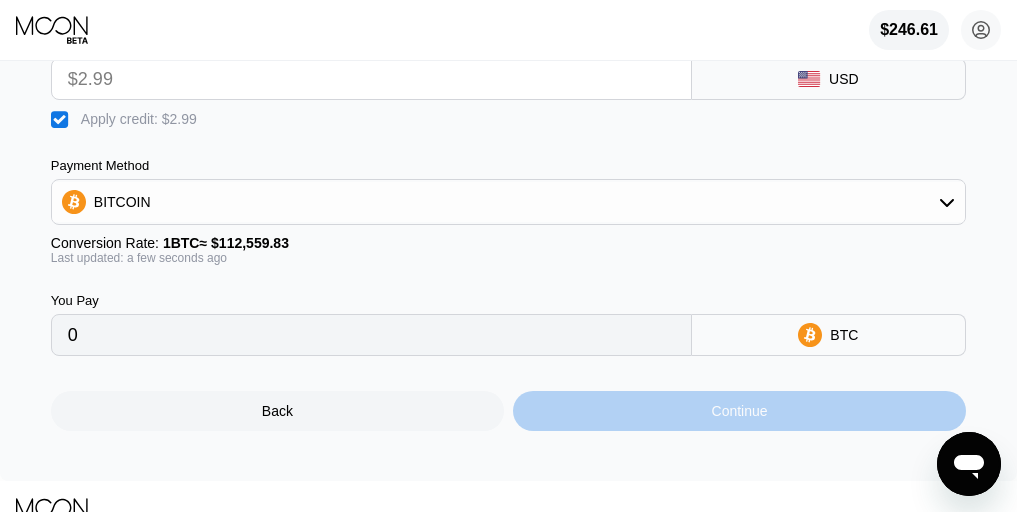 click on "Continue" at bounding box center [739, 411] 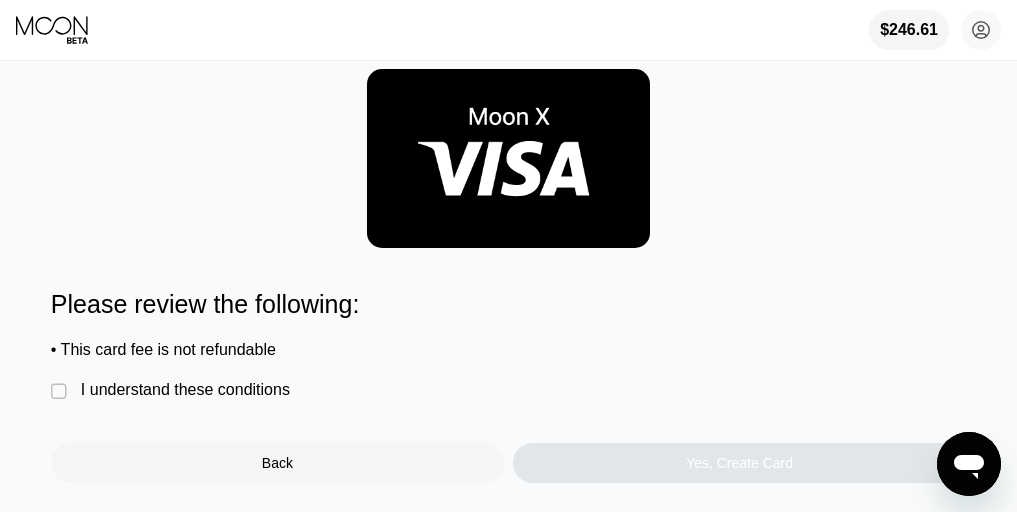 scroll, scrollTop: 47, scrollLeft: 0, axis: vertical 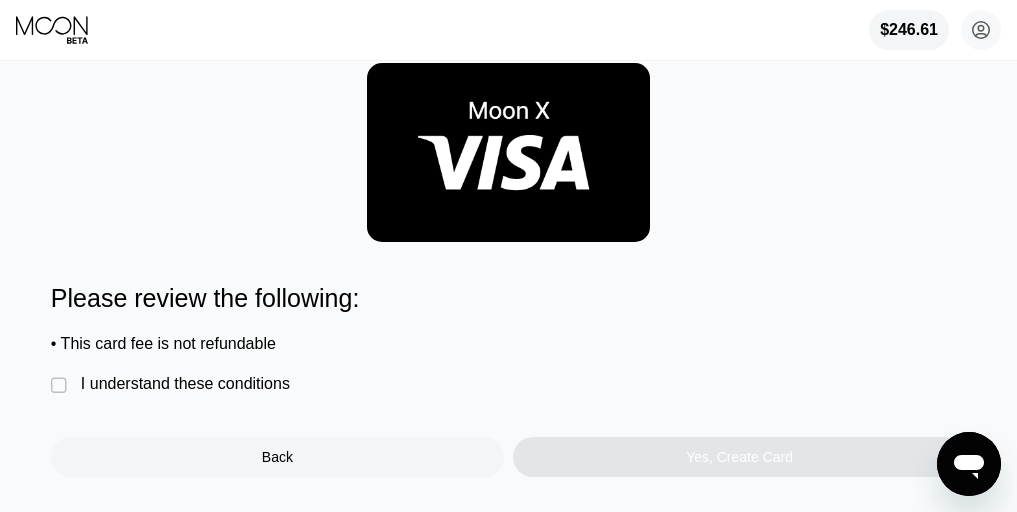 click on "I understand these conditions" at bounding box center [185, 384] 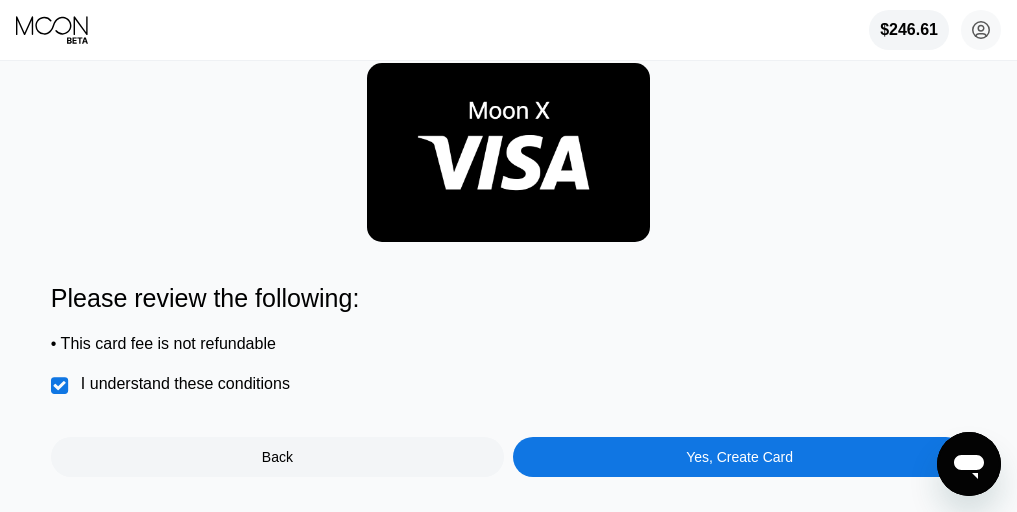 click on "Yes, Create Card" at bounding box center (739, 457) 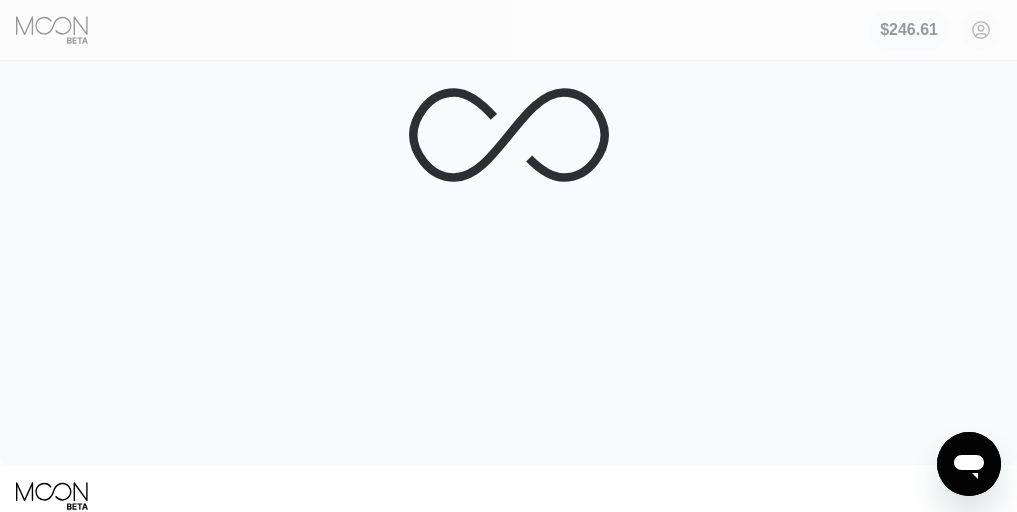 scroll, scrollTop: 0, scrollLeft: 0, axis: both 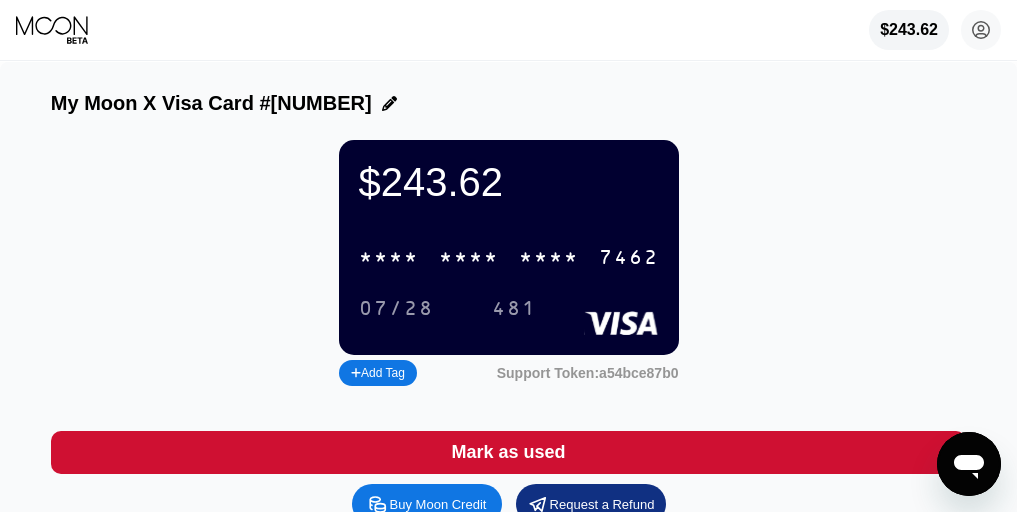 click on "* * * *" at bounding box center (469, 258) 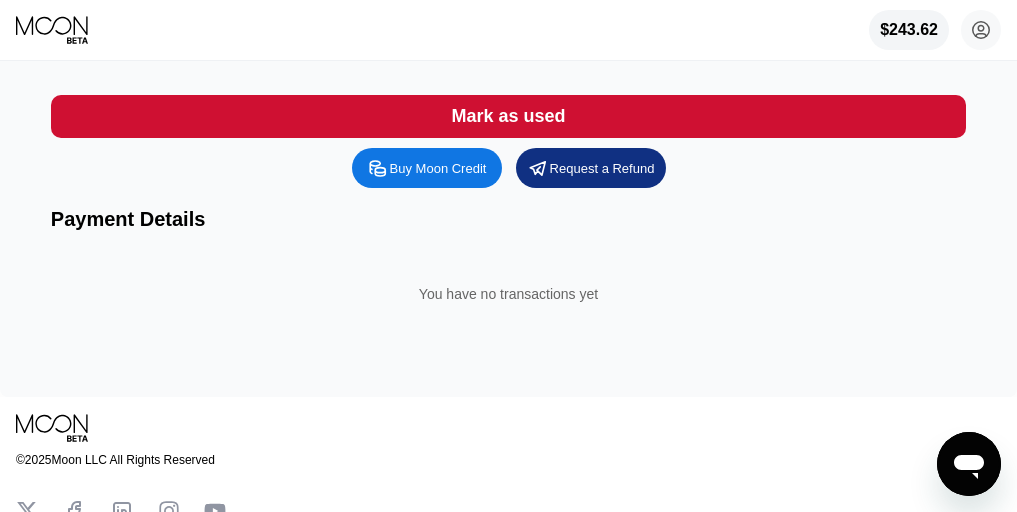 scroll, scrollTop: 0, scrollLeft: 0, axis: both 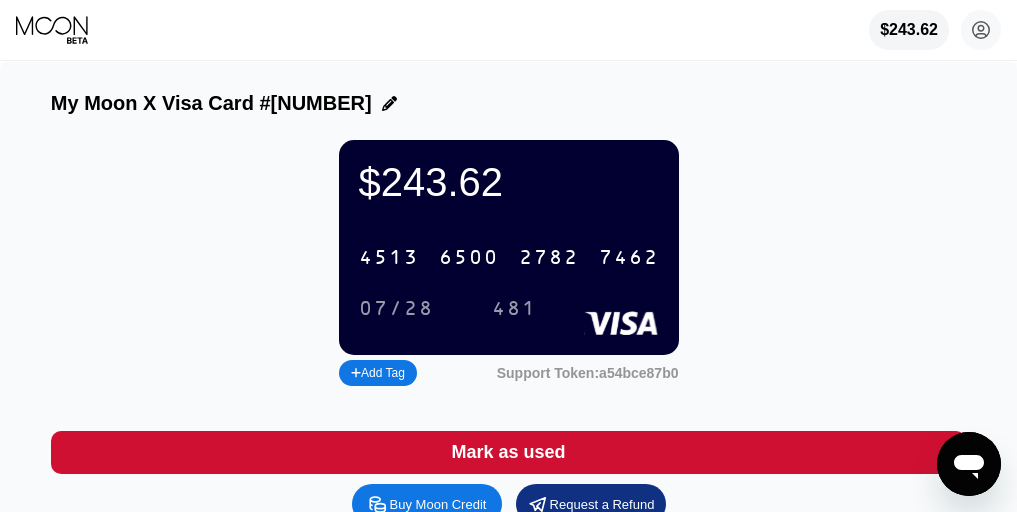 click 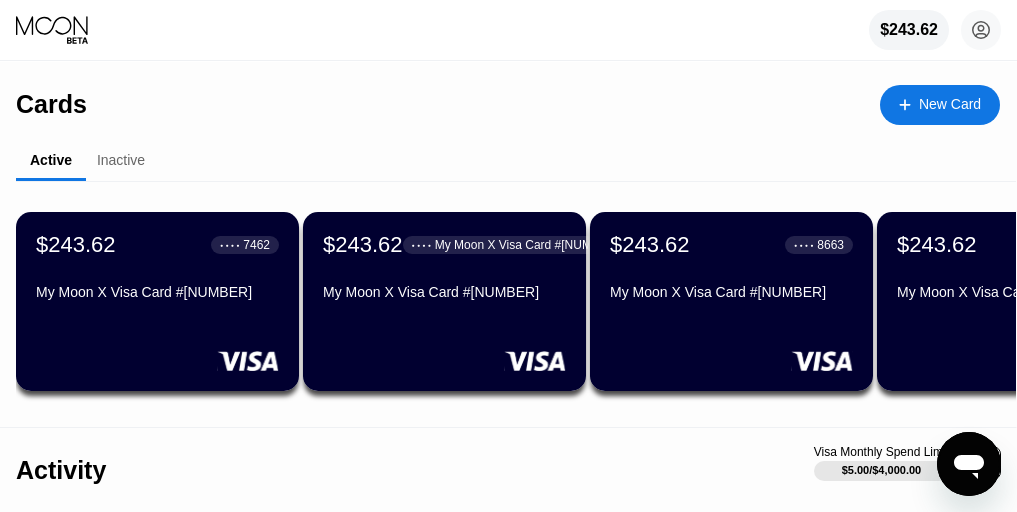click on "Cards    New Card Active Inactive $243.62 ● ● ● ● 7462 My Moon X Visa Card #43 $243.62 ● ● ● ● 8840 My Moon X Visa Card #42 $243.62 ● ● ● ● 8663 My Moon X Visa Card #41 $243.62 ● ● ● ● 1347 My Moon X Visa Card #40 $243.62 ● ● ● ● 9939 My Moon X Visa Card #39 LOAD MORE $243.62 ● ● ● ● 9241 My Moon X Visa Card #18 $243.62 ● ● ● ● 5915 My Moon X Visa Card #17 $243.62 ● ● ● ● 7778 My Moon X Visa Card #16 $243.62 ● ● ● ● 6786 My Moon X Visa Card #15 $243.62 ● ● ● ● 7733 My Moon X Visa Card #14 LOAD MORE" at bounding box center [508, 244] 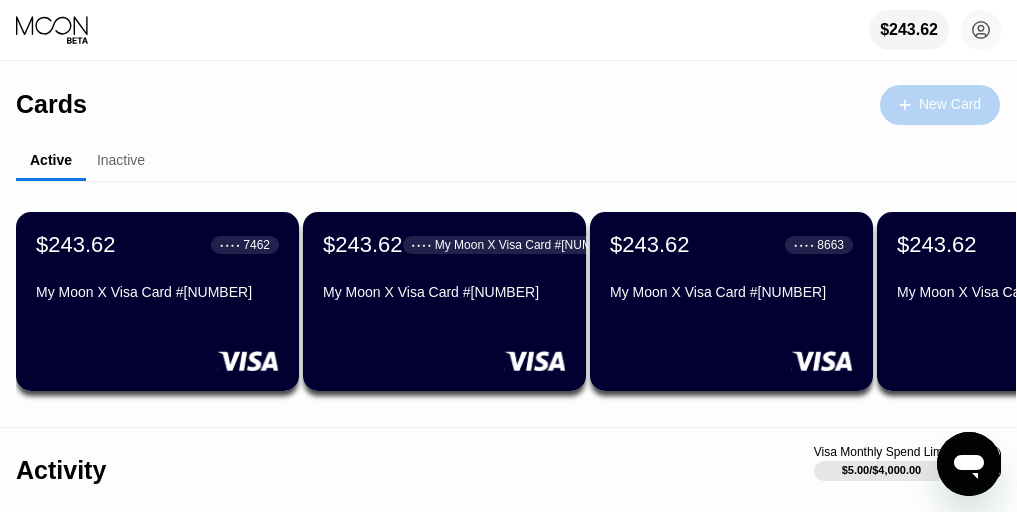 click on "New Card" at bounding box center [940, 105] 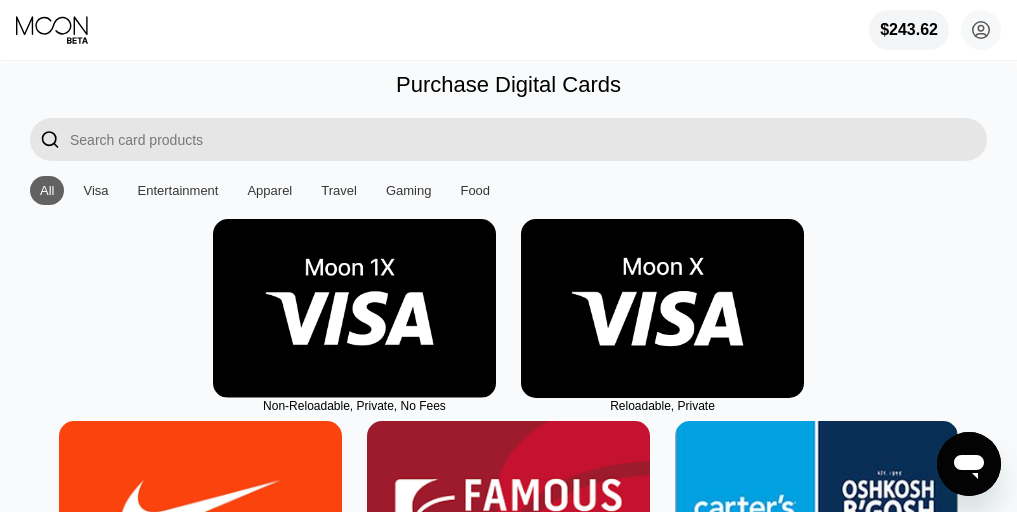 click at bounding box center [662, 308] 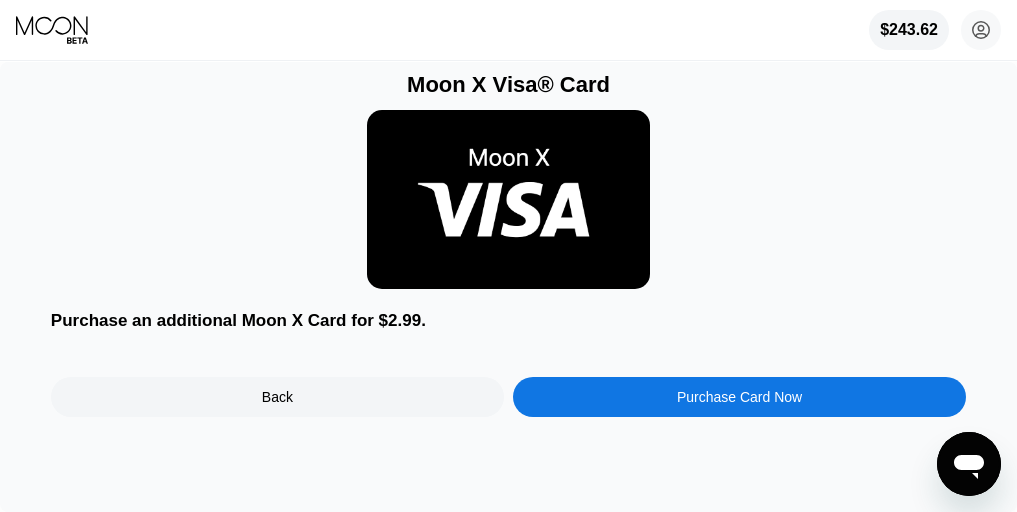 click on "Purchase Card Now" at bounding box center [739, 397] 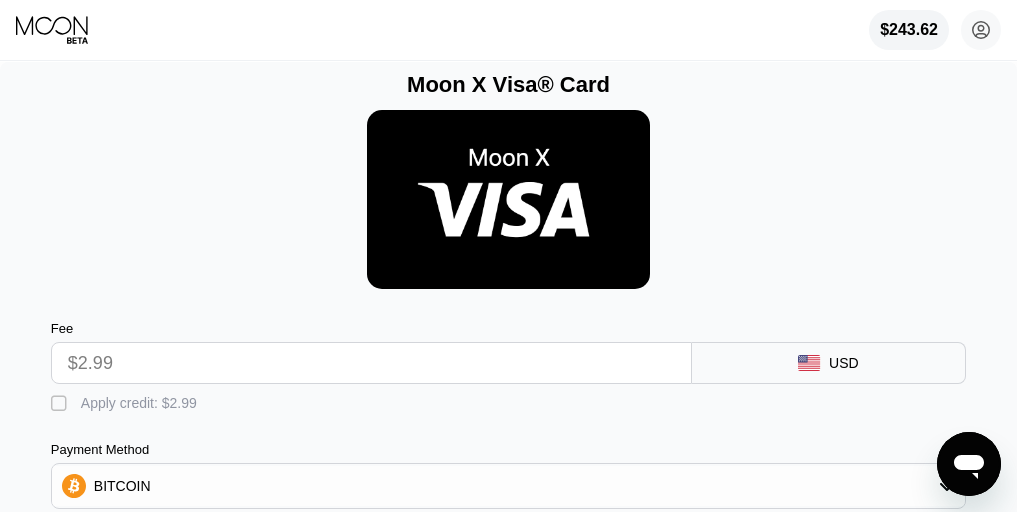 click on "Apply credit: $2.99" at bounding box center [139, 403] 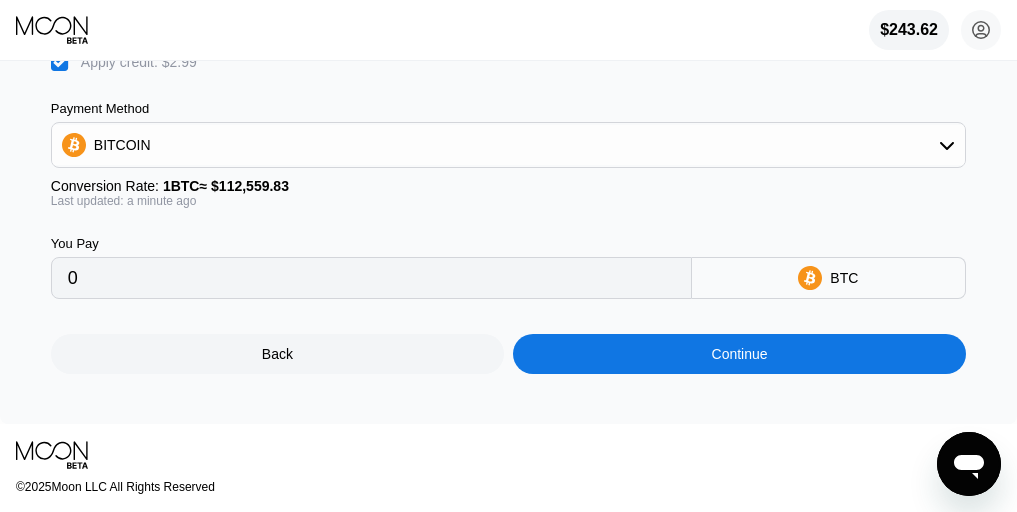 scroll, scrollTop: 577, scrollLeft: 0, axis: vertical 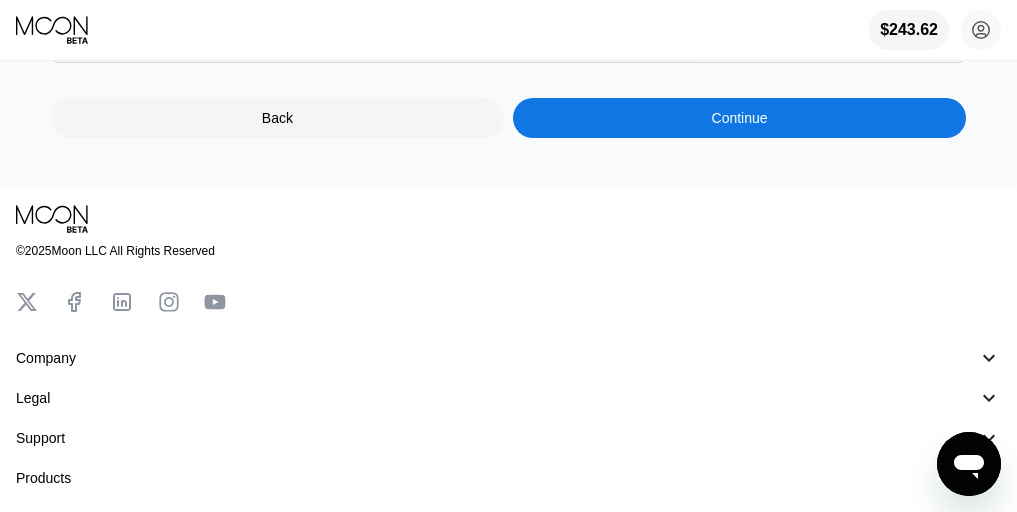 click on "Continue" at bounding box center (739, 118) 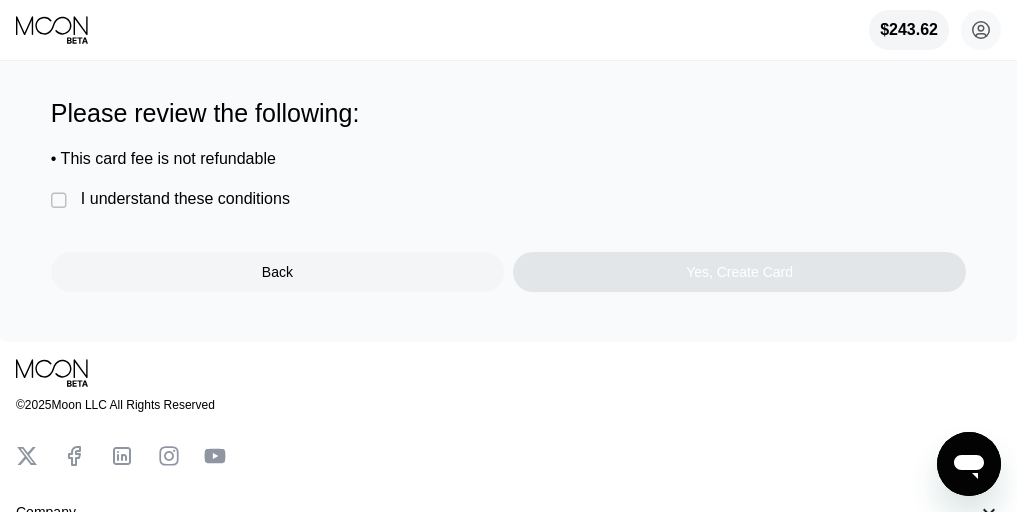 scroll, scrollTop: 257, scrollLeft: 0, axis: vertical 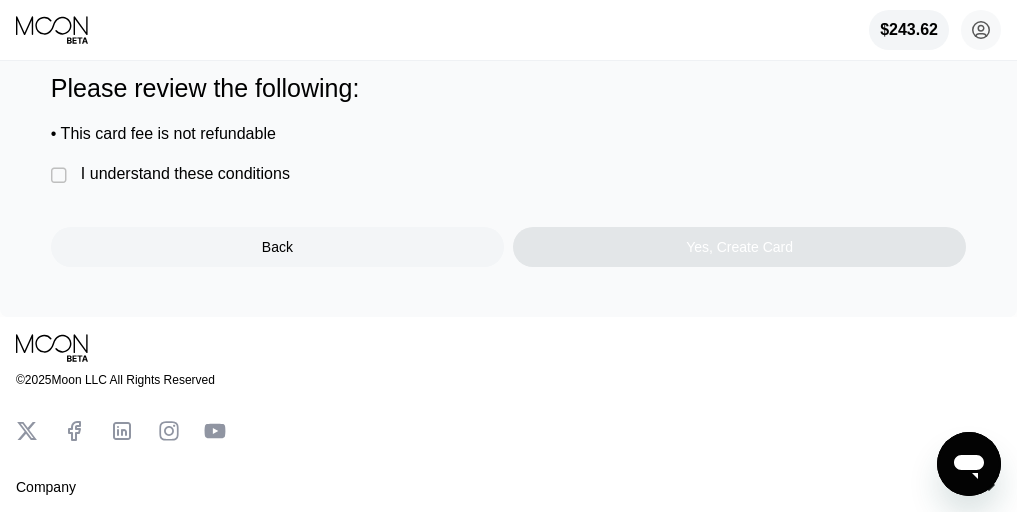 click on "Please review the following: • This card fee is not refundable  I understand these conditions Back Yes, Create Card" at bounding box center [508, 170] 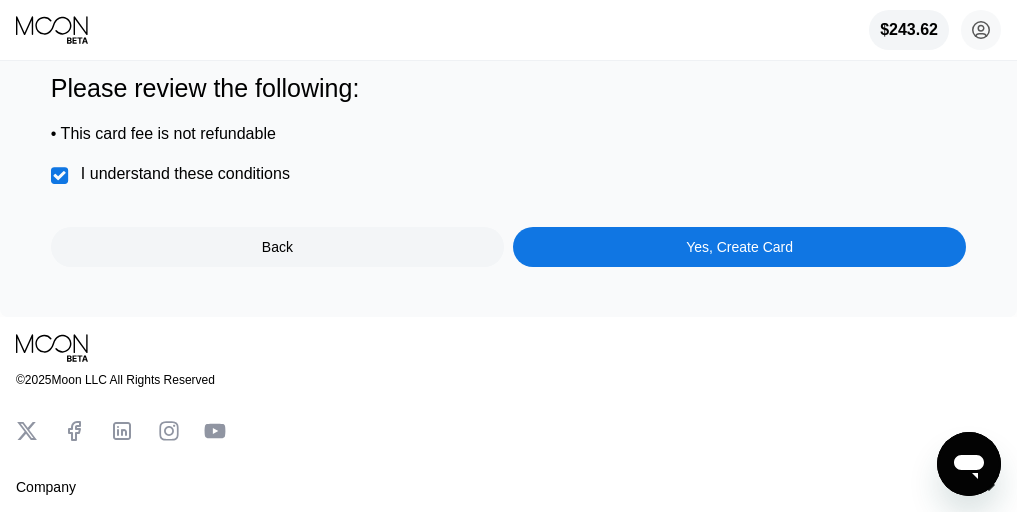 click on "Yes, Create Card" at bounding box center (739, 247) 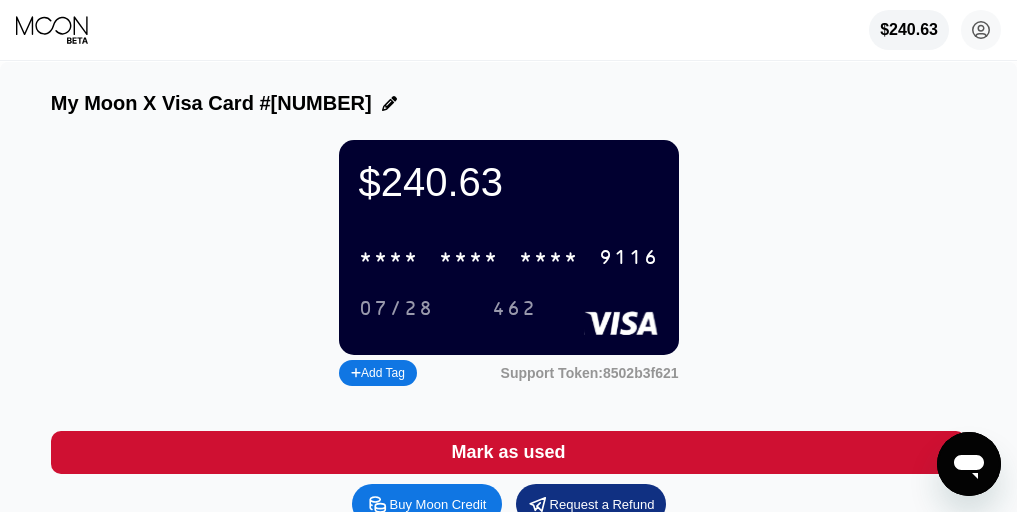 click on "* * * * * * * * * * * * 9116" at bounding box center [509, 257] 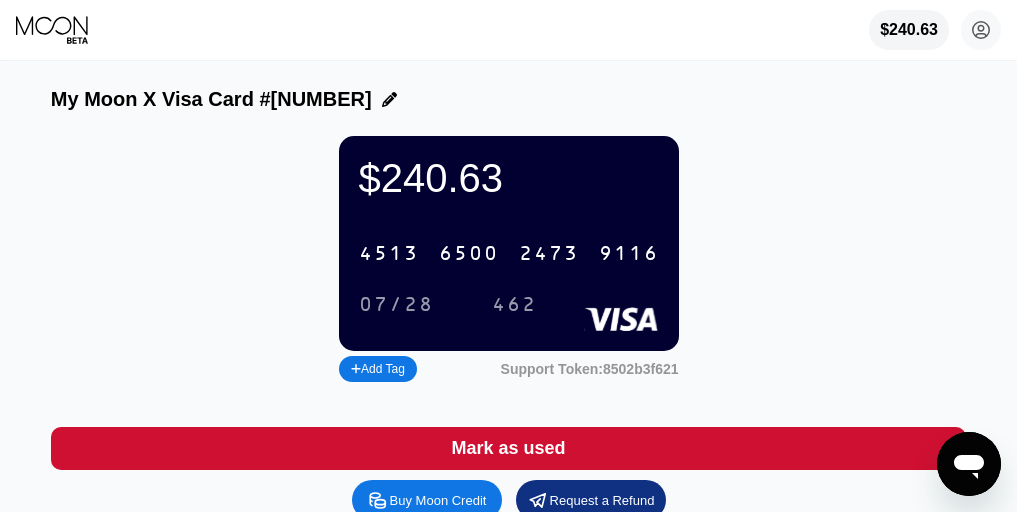scroll, scrollTop: 0, scrollLeft: 0, axis: both 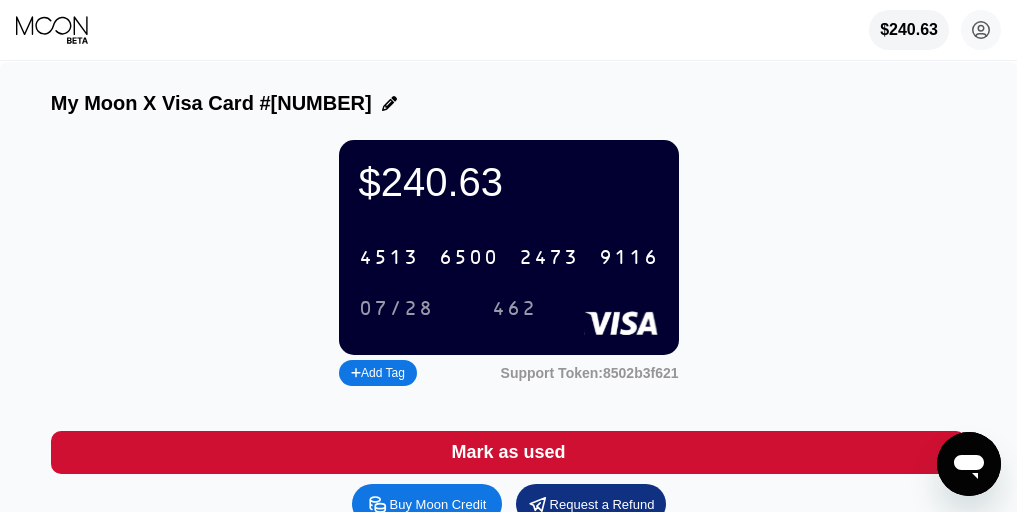 click 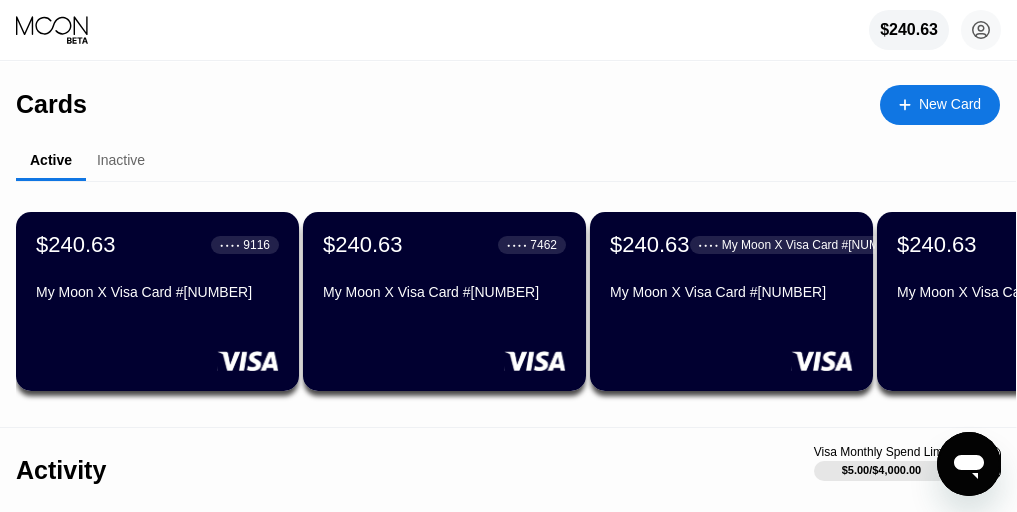 click on "New Card" at bounding box center (940, 105) 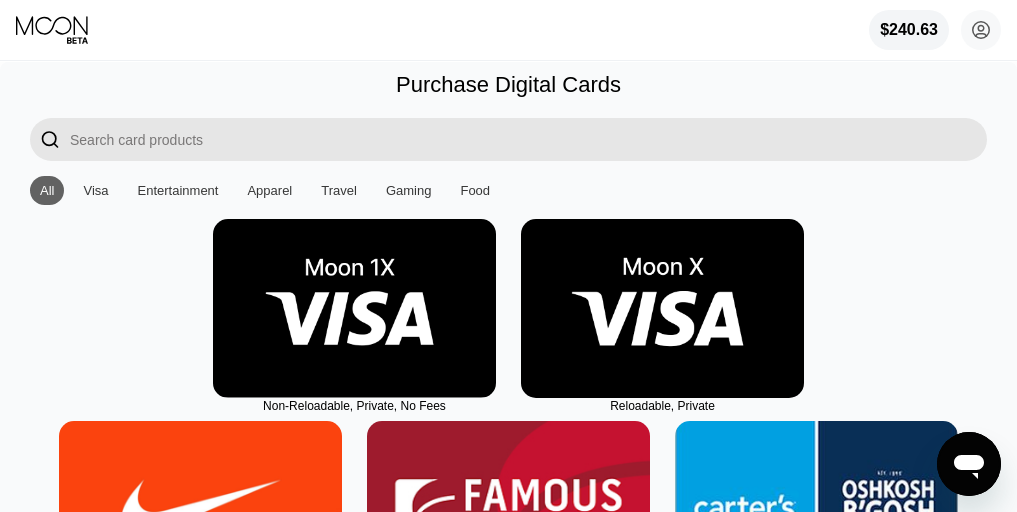 click at bounding box center (662, 308) 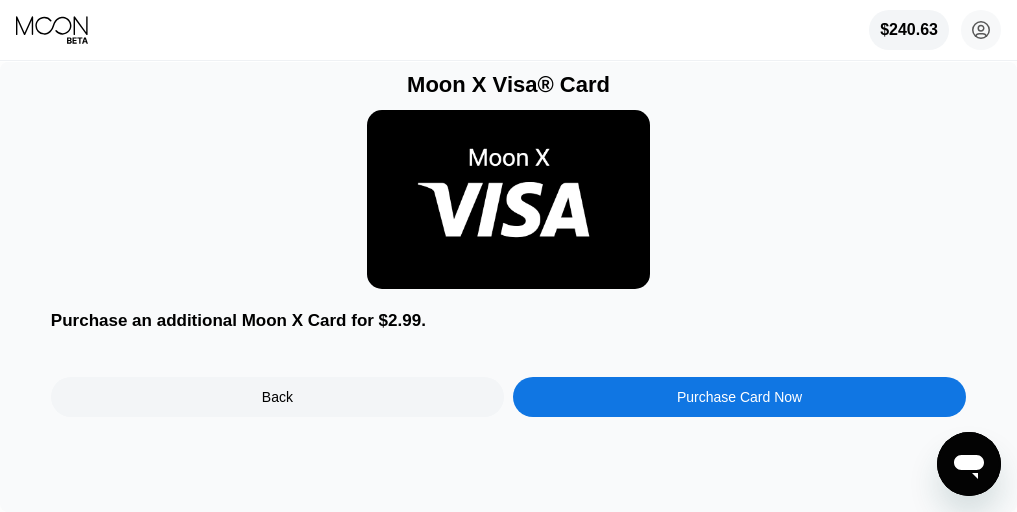 click on "Purchase Card Now" at bounding box center [739, 397] 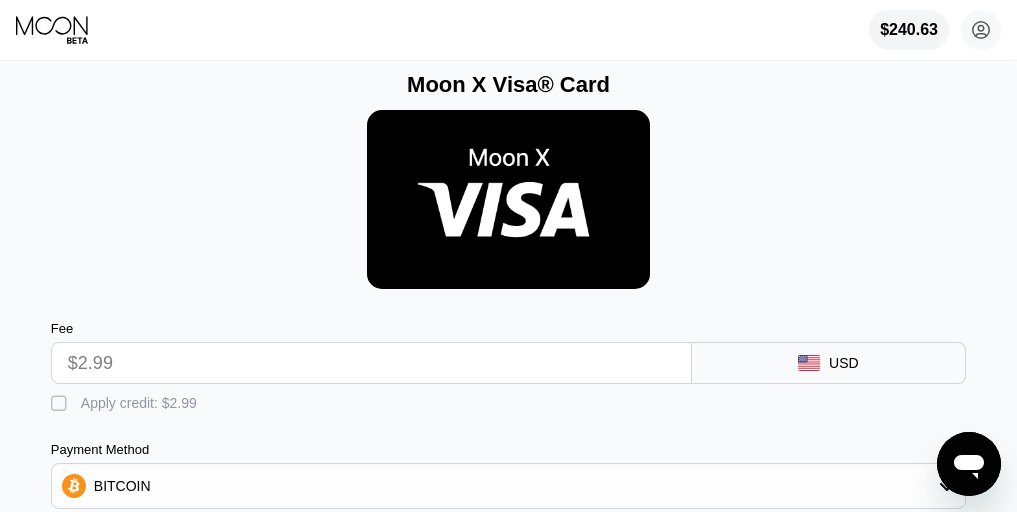click on "" at bounding box center (61, 404) 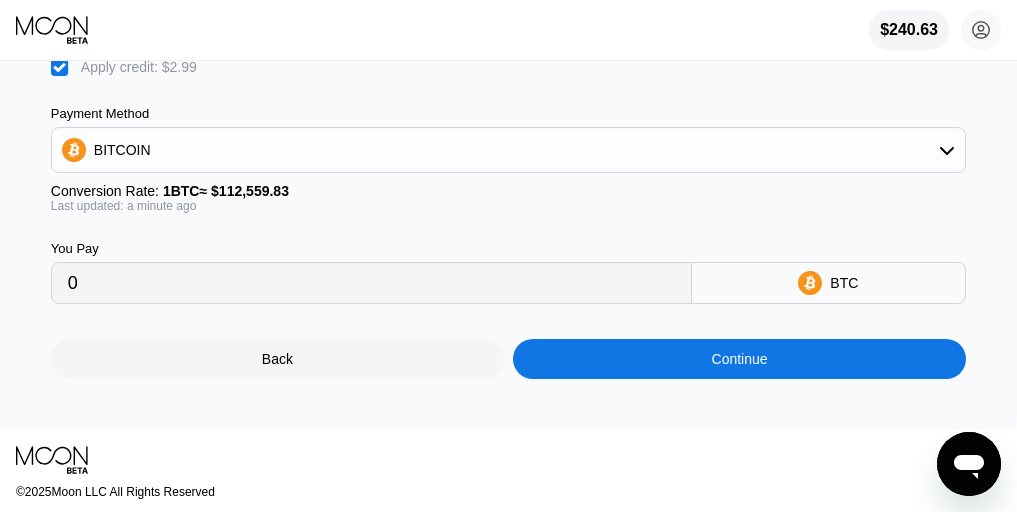 scroll, scrollTop: 314, scrollLeft: 0, axis: vertical 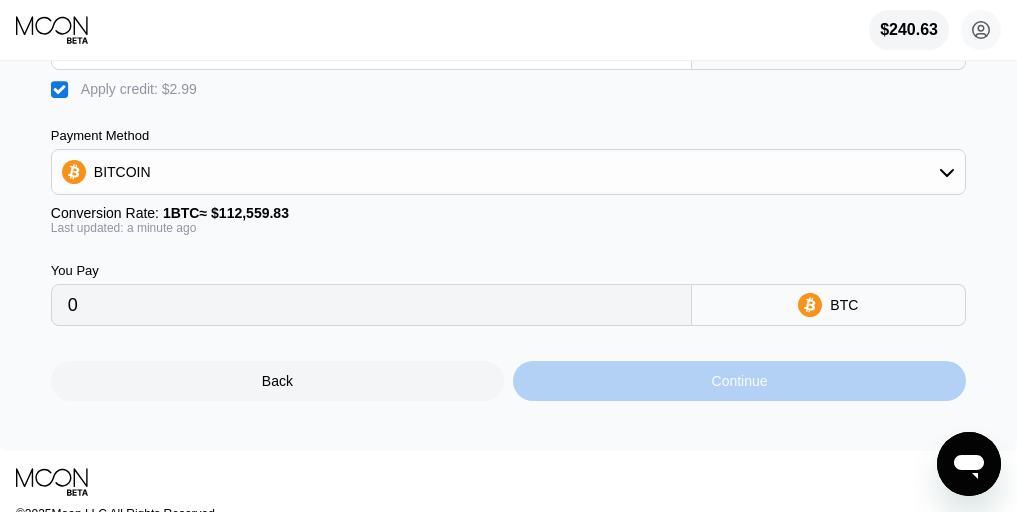 click on "Continue" at bounding box center [739, 381] 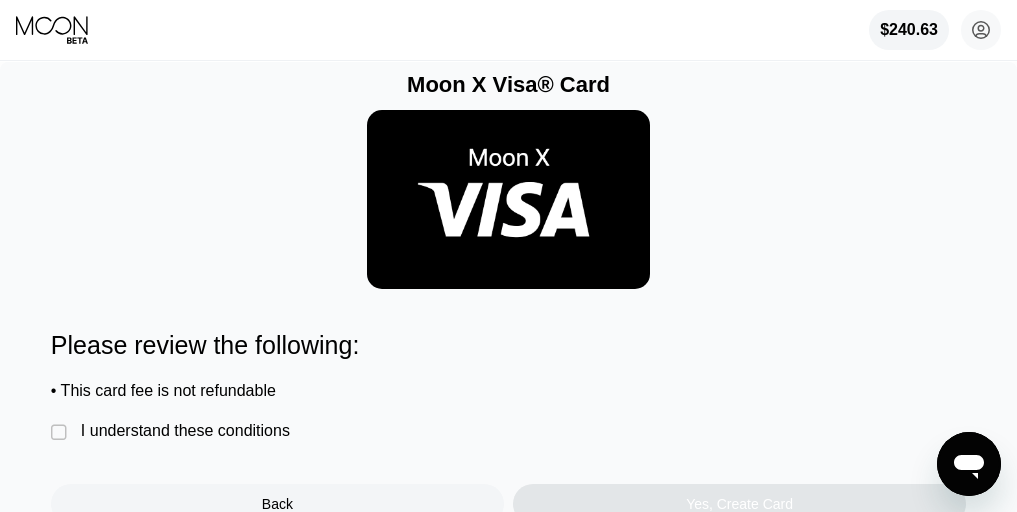 click on "I understand these conditions" at bounding box center (185, 431) 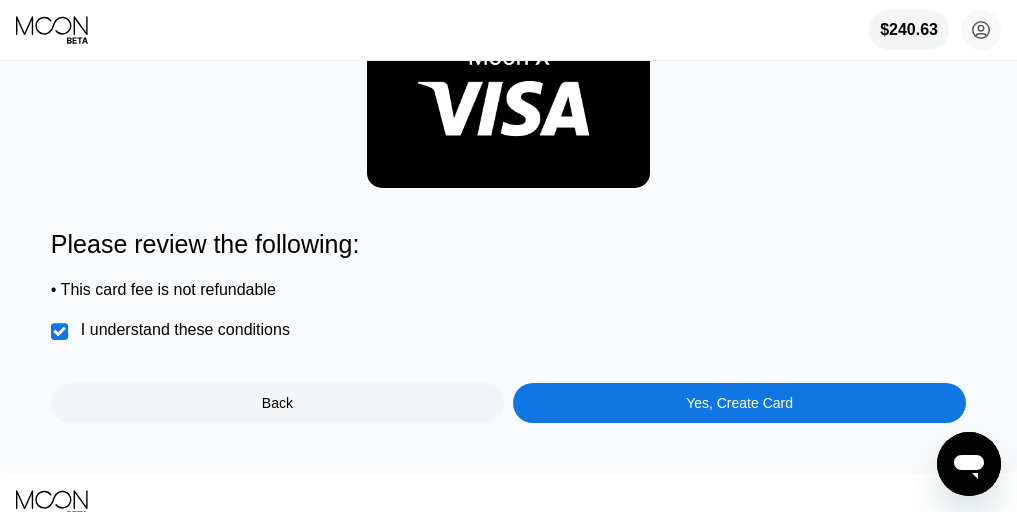 scroll, scrollTop: 117, scrollLeft: 0, axis: vertical 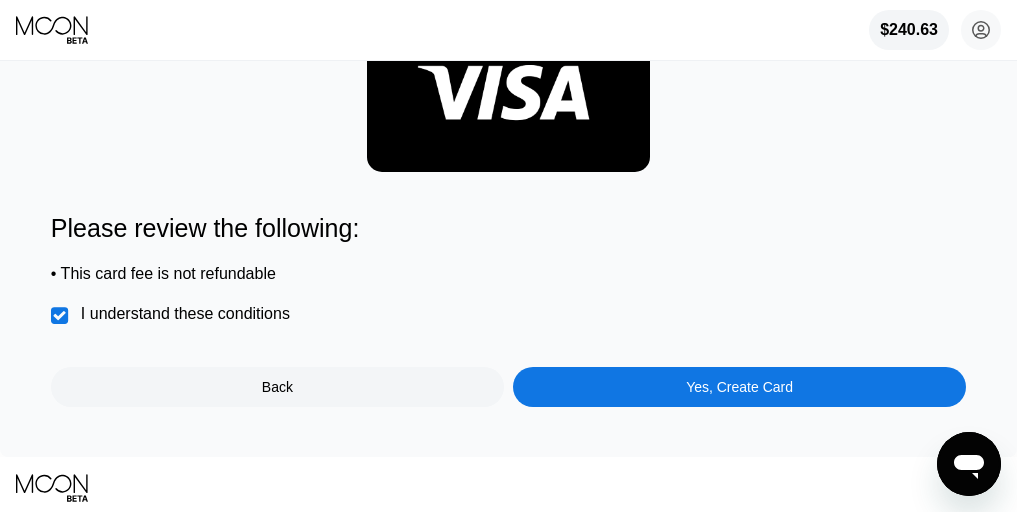 click on "Yes, Create Card" at bounding box center [739, 387] 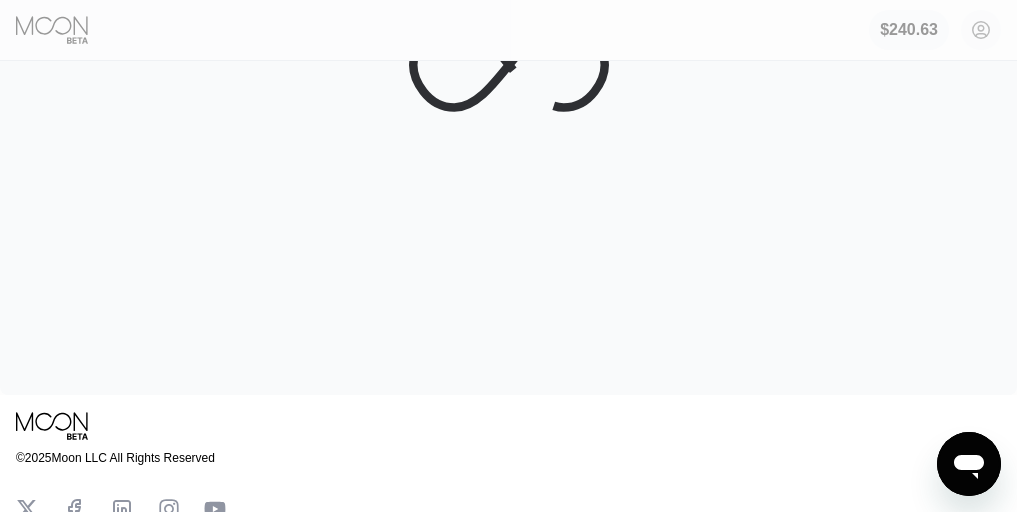 scroll, scrollTop: 0, scrollLeft: 0, axis: both 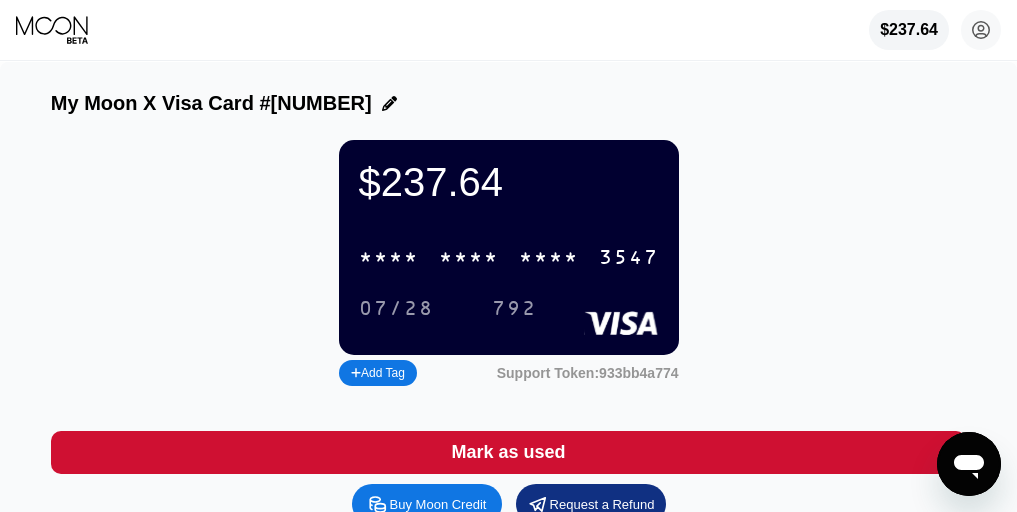 click on "* * * *" at bounding box center (469, 258) 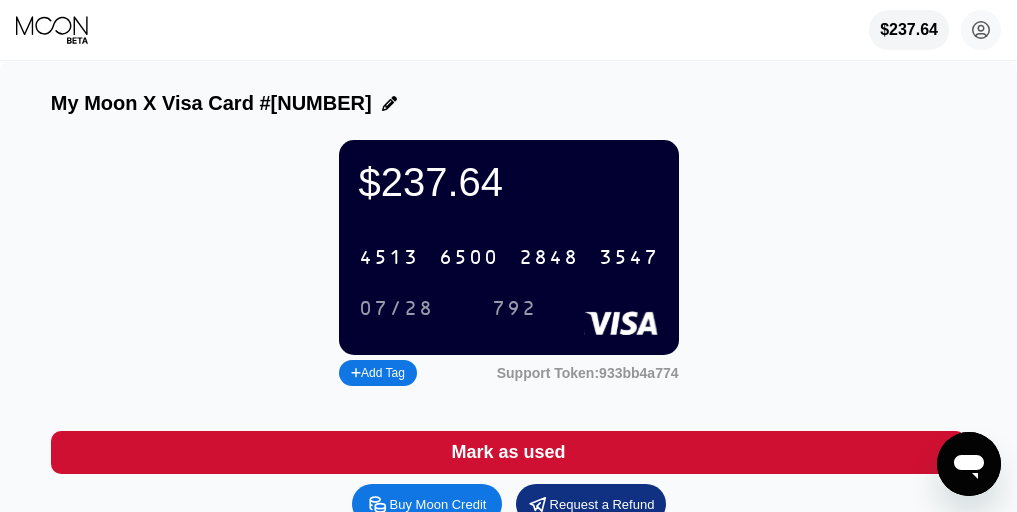 click 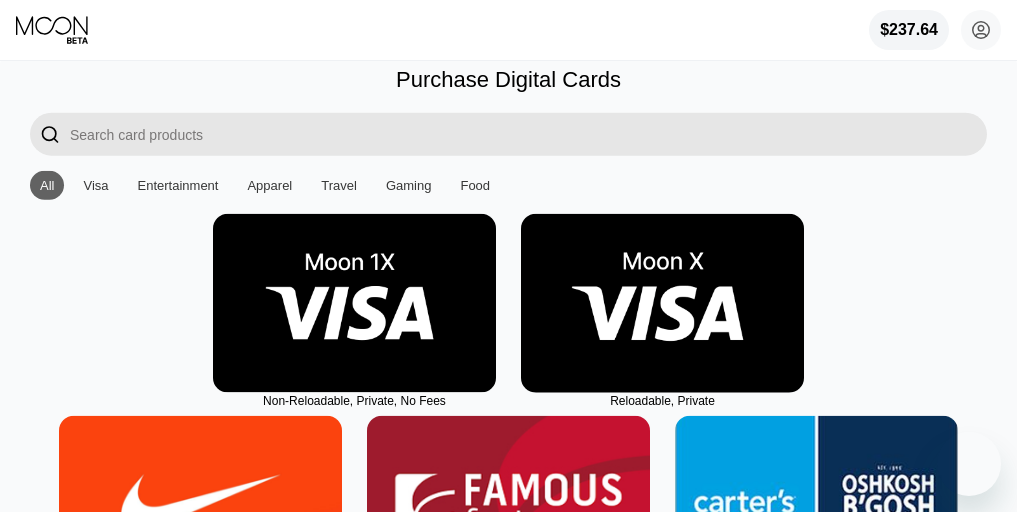 scroll, scrollTop: 0, scrollLeft: 0, axis: both 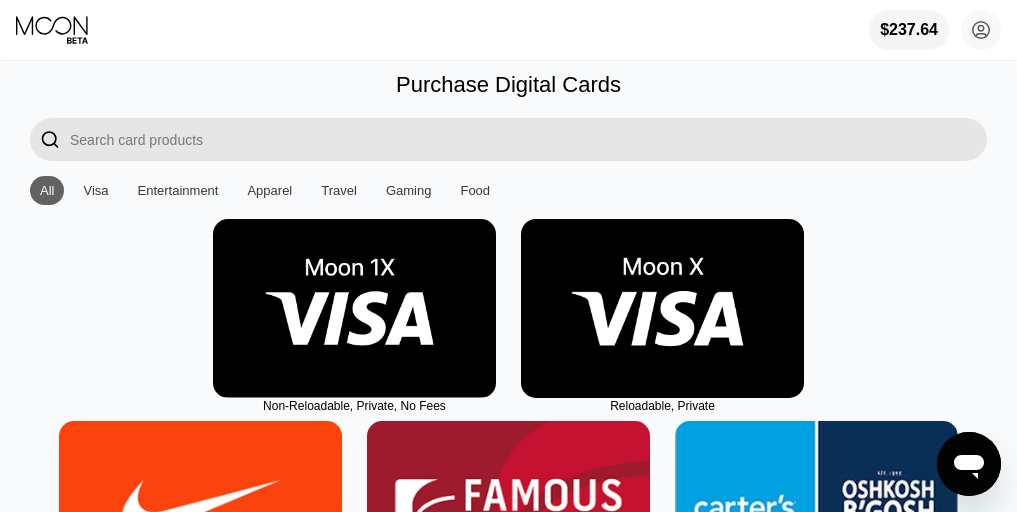 click at bounding box center (662, 308) 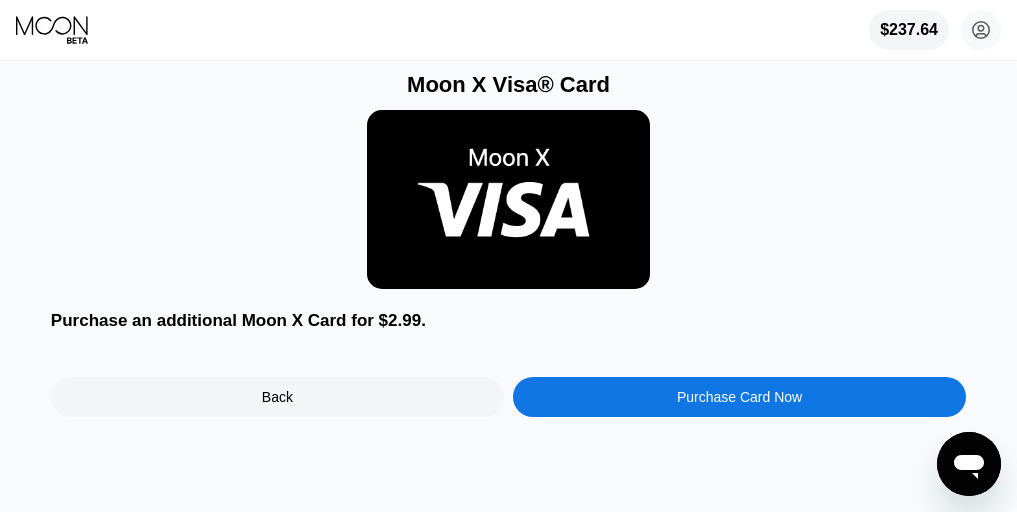 click on "Purchase Card Now" at bounding box center (739, 397) 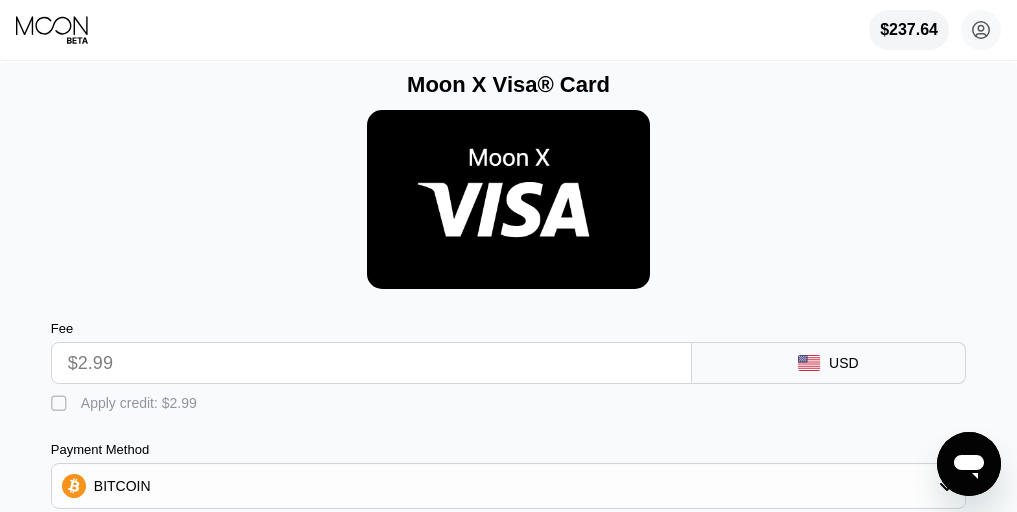 drag, startPoint x: 103, startPoint y: 409, endPoint x: 185, endPoint y: 416, distance: 82.29824 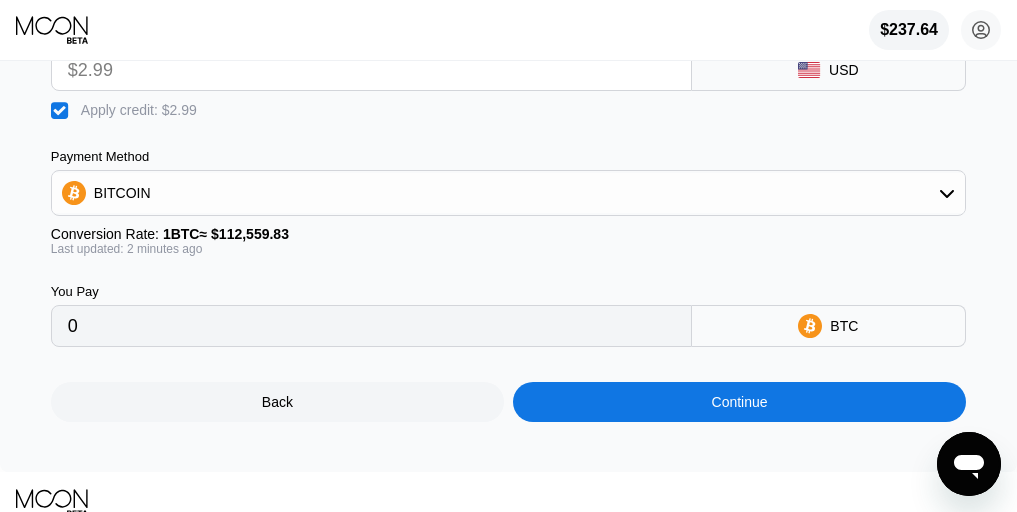 scroll, scrollTop: 312, scrollLeft: 0, axis: vertical 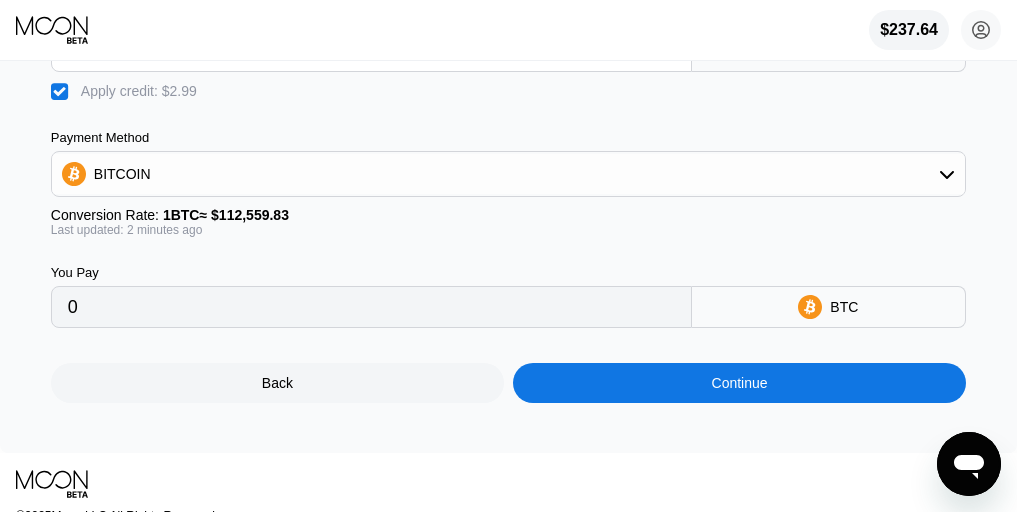 click on "Continue" at bounding box center (740, 383) 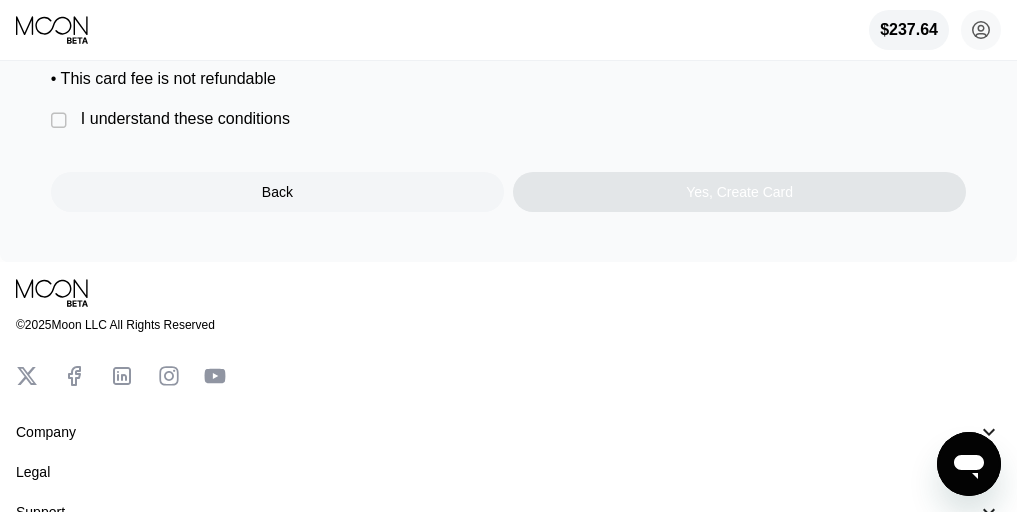 scroll, scrollTop: 0, scrollLeft: 0, axis: both 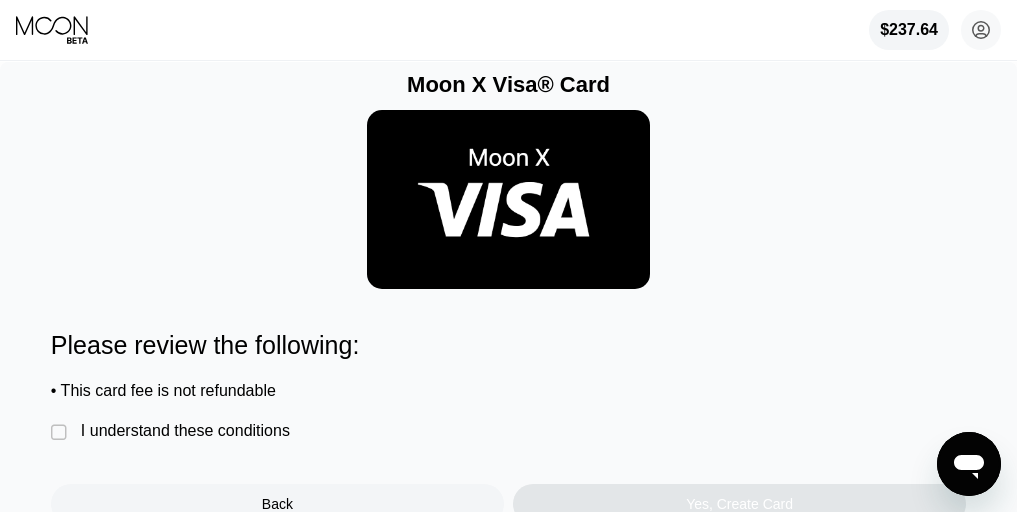 click on "Please review the following: • This card fee is not refundable  I understand these conditions Back Yes, Create Card" at bounding box center [508, 427] 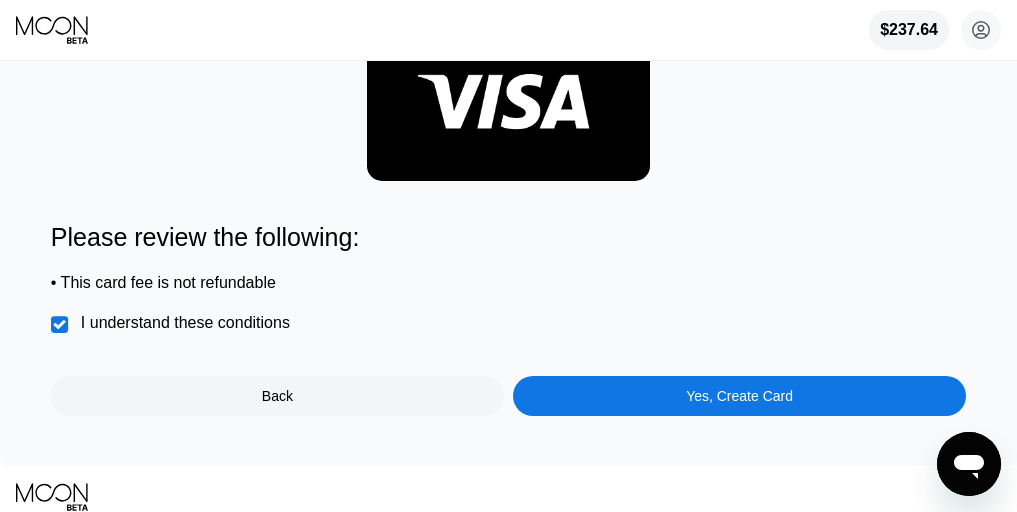 scroll, scrollTop: 124, scrollLeft: 0, axis: vertical 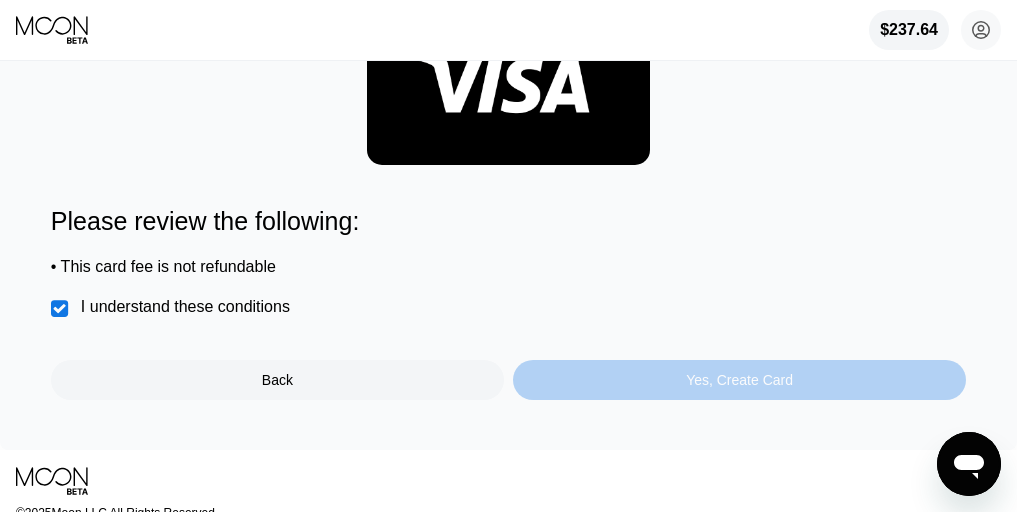click on "Yes, Create Card" at bounding box center (739, 380) 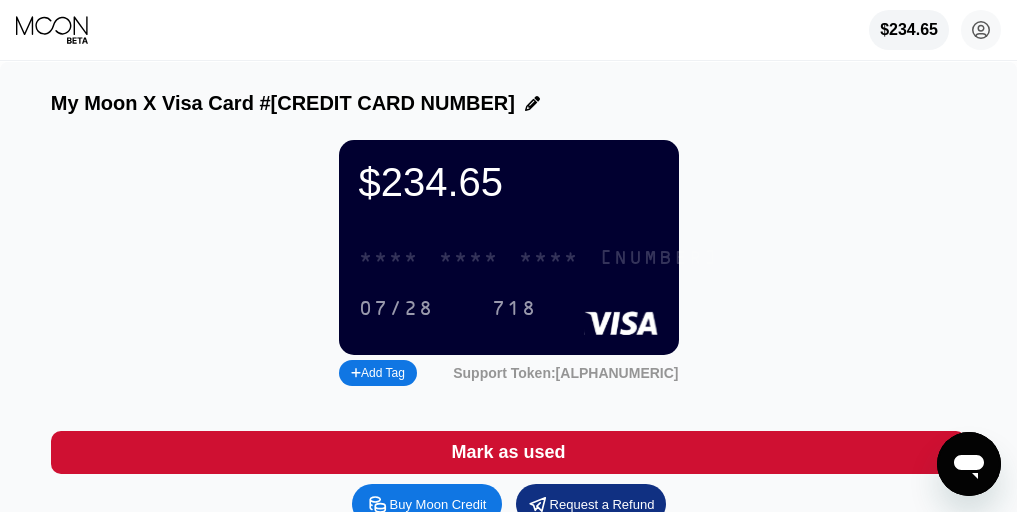 click on "* * * *" at bounding box center [469, 258] 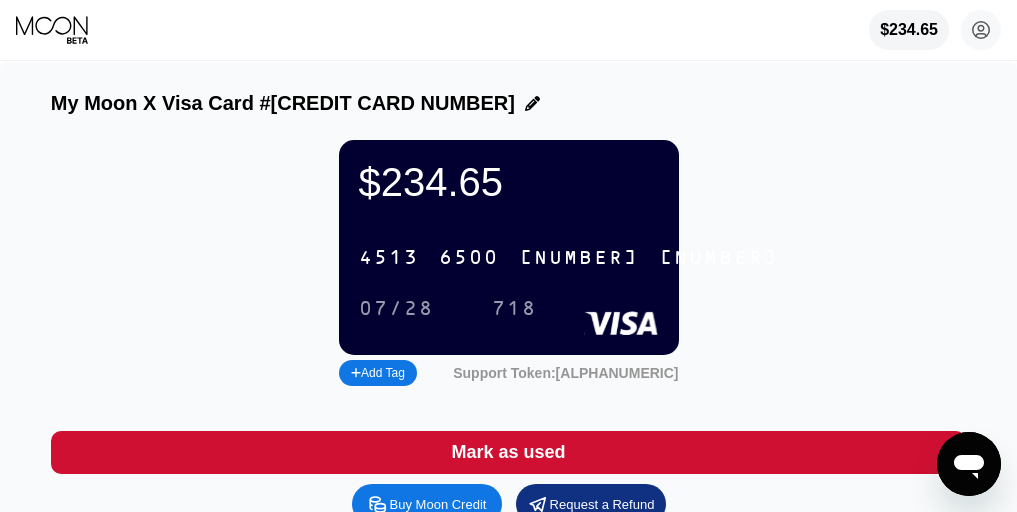 click 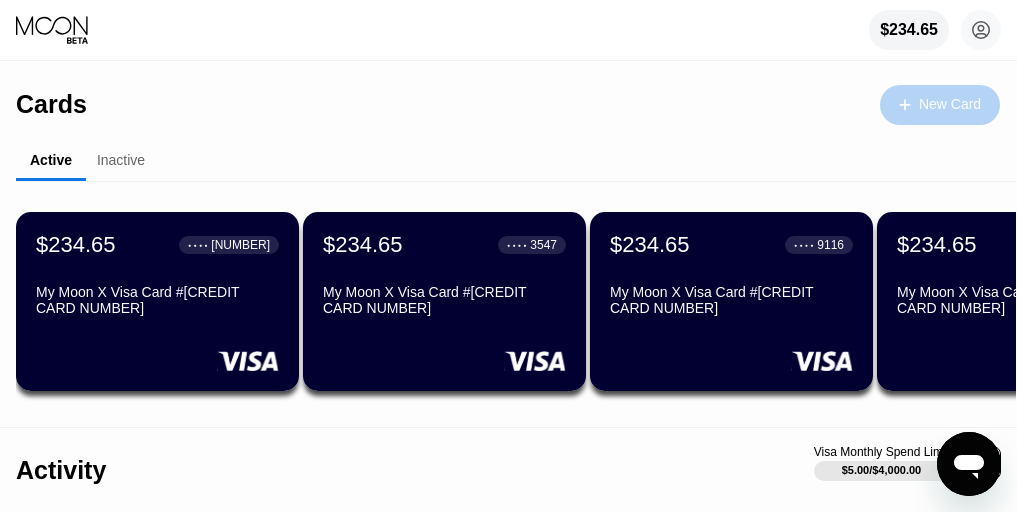click on "New Card" at bounding box center (940, 105) 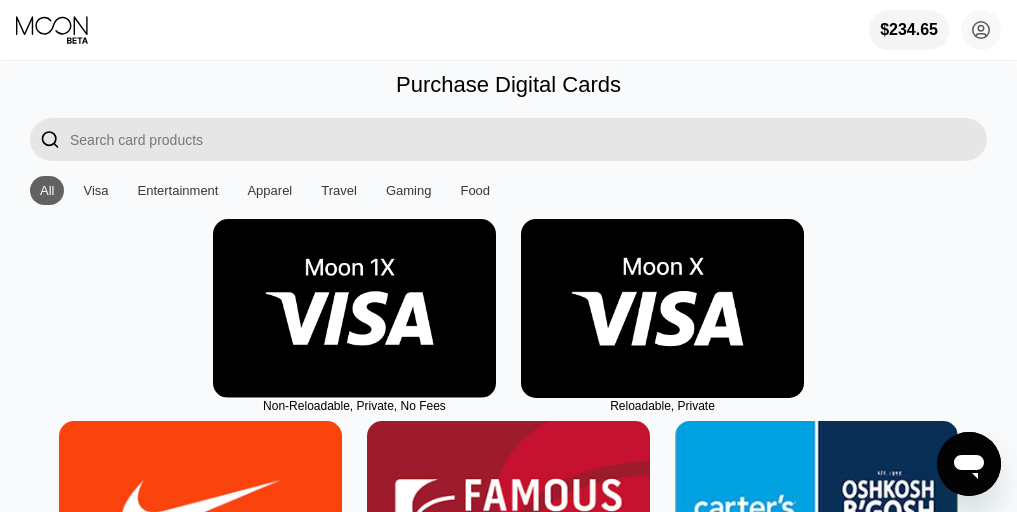 click at bounding box center (662, 308) 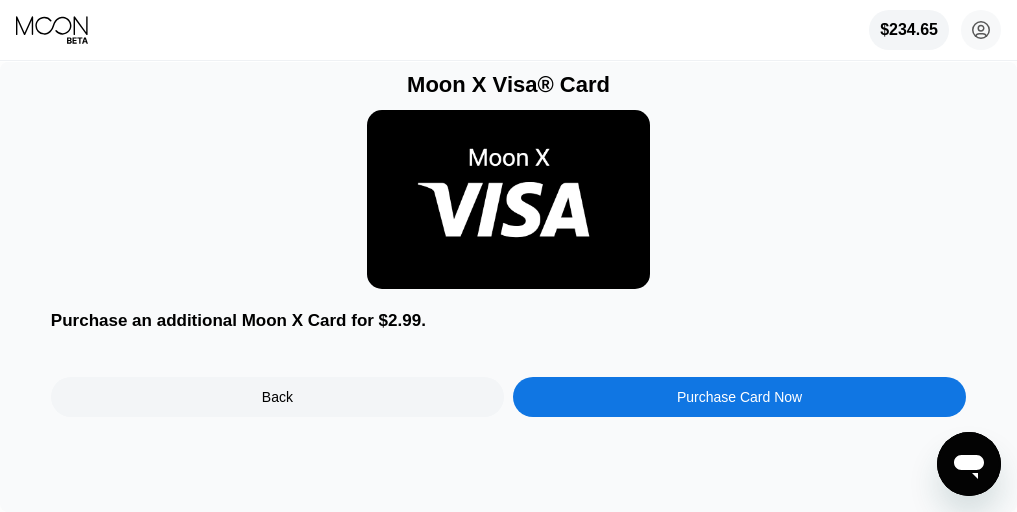 click on "Purchase Card Now" at bounding box center [739, 397] 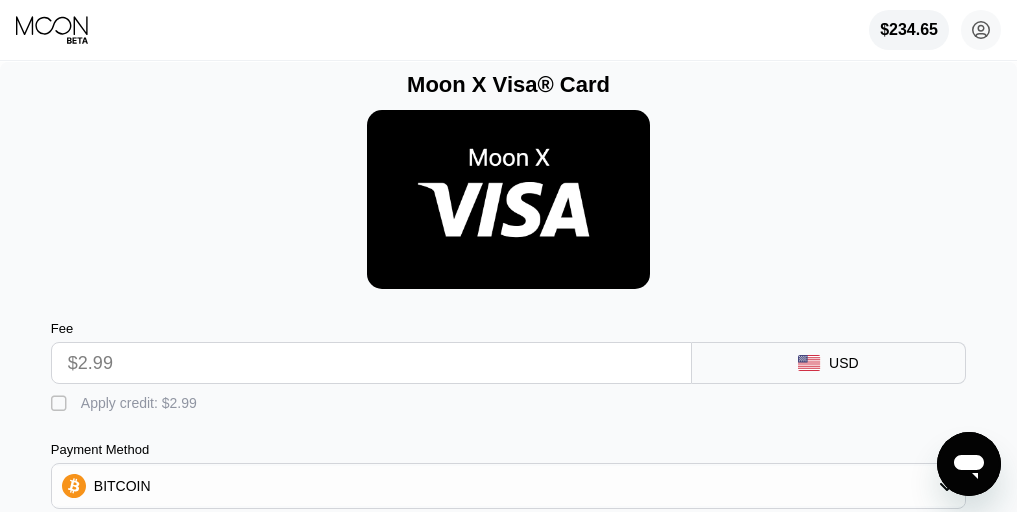 click on " Apply credit: $2.99" at bounding box center (508, 399) 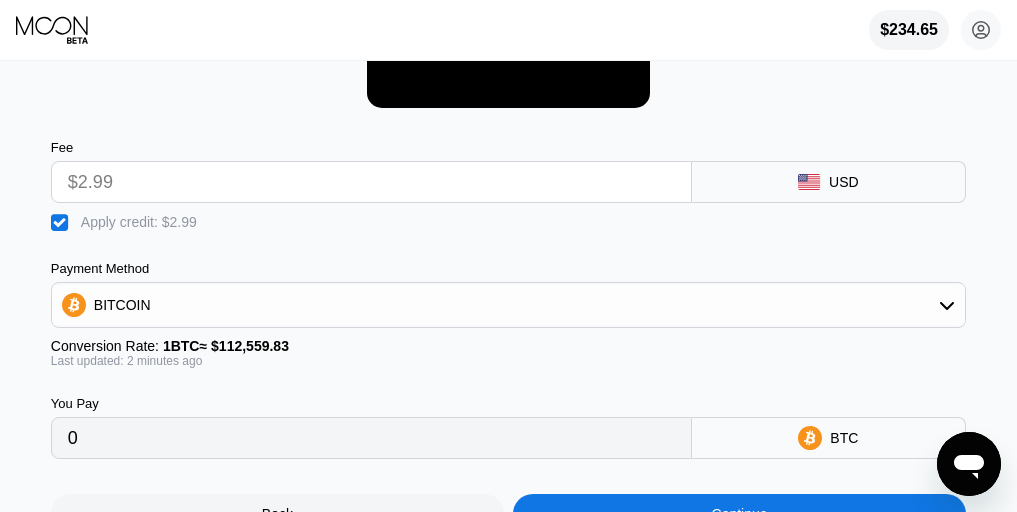 scroll, scrollTop: 314, scrollLeft: 0, axis: vertical 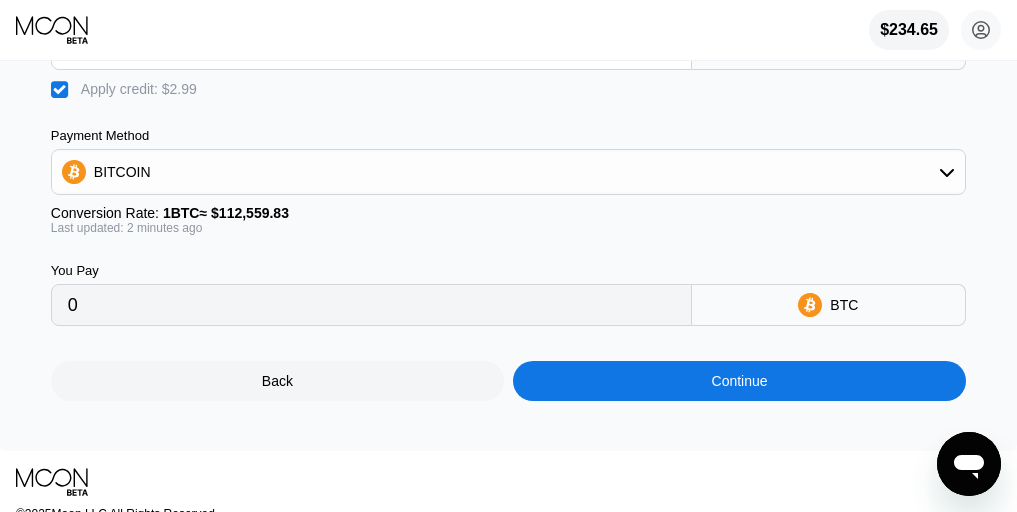 click on "Continue" at bounding box center (739, 381) 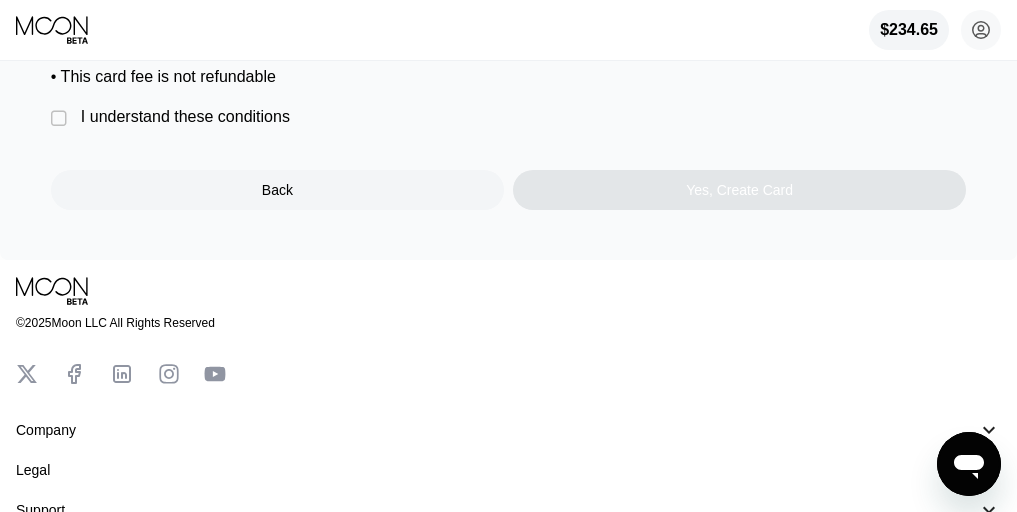 scroll, scrollTop: 0, scrollLeft: 0, axis: both 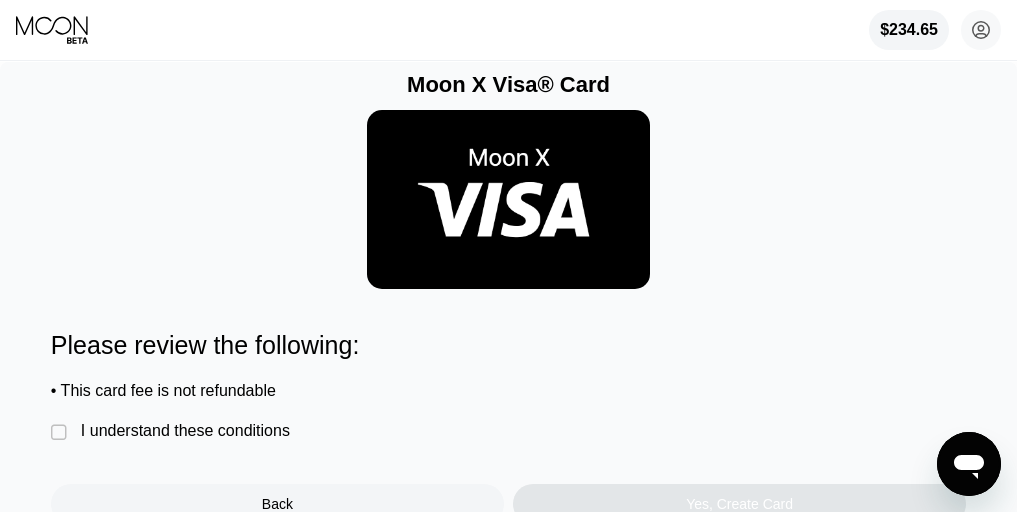 click on "I understand these conditions" at bounding box center [185, 431] 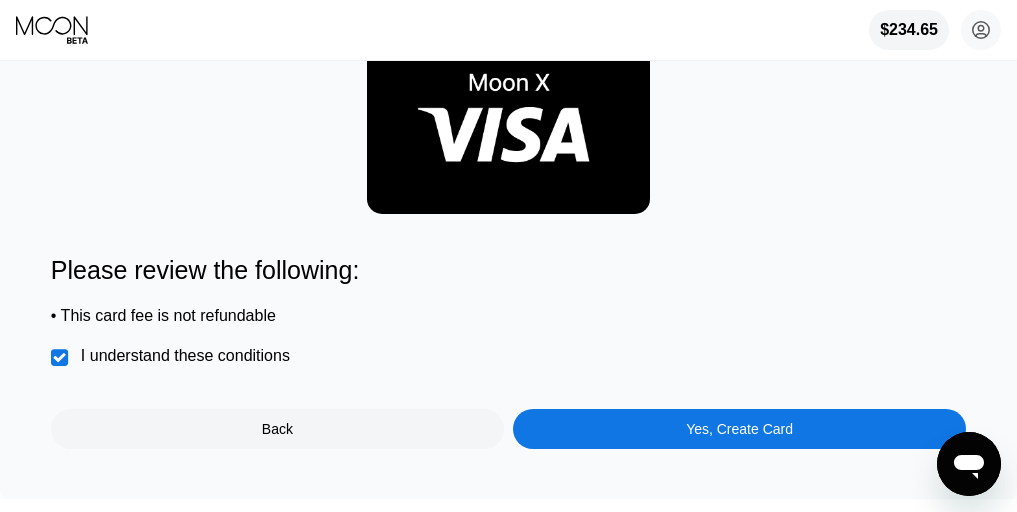 scroll, scrollTop: 104, scrollLeft: 0, axis: vertical 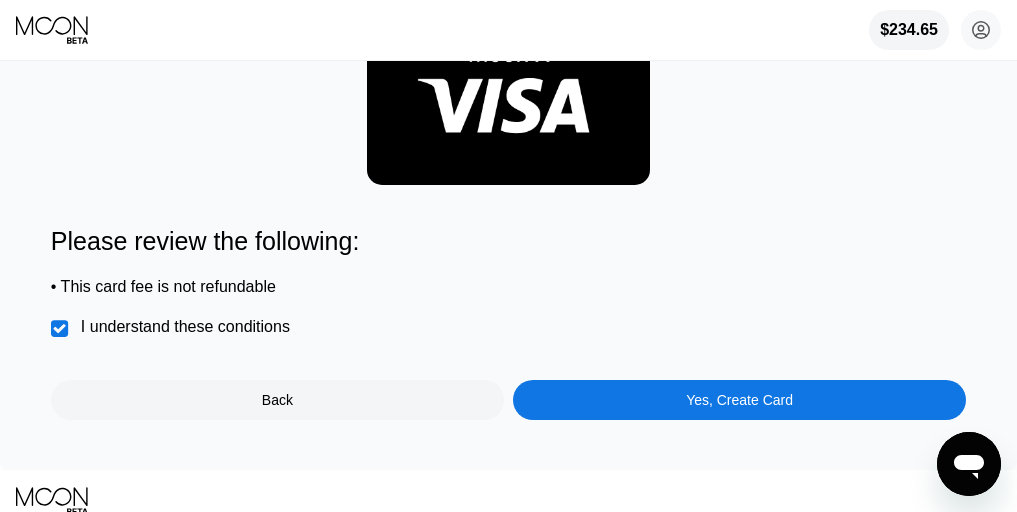 click on "Yes, Create Card" at bounding box center (739, 400) 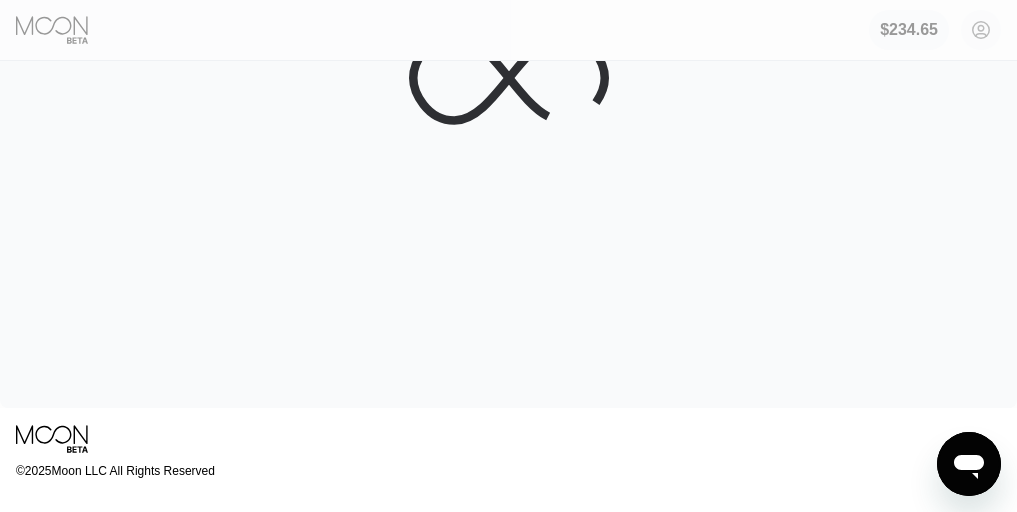 scroll, scrollTop: 0, scrollLeft: 0, axis: both 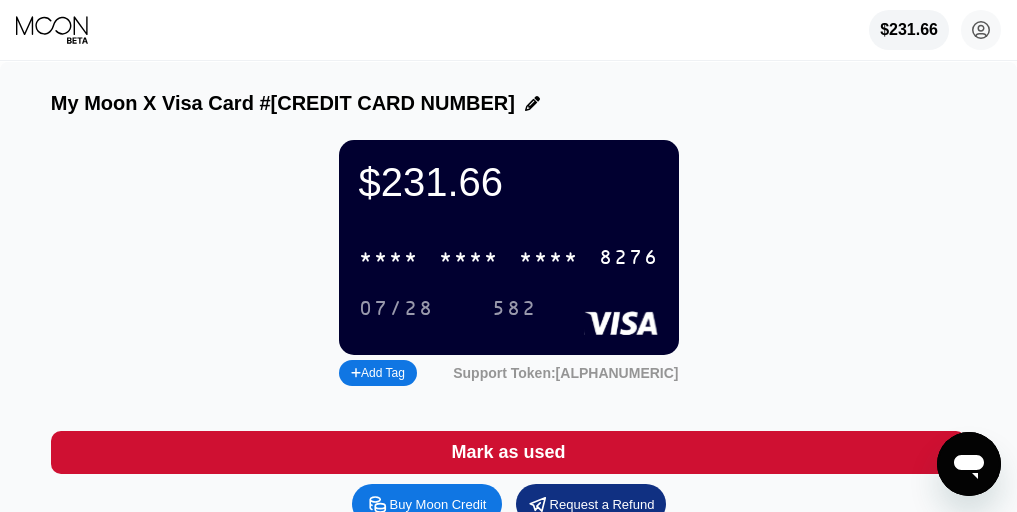 click on "* * * *" at bounding box center [469, 258] 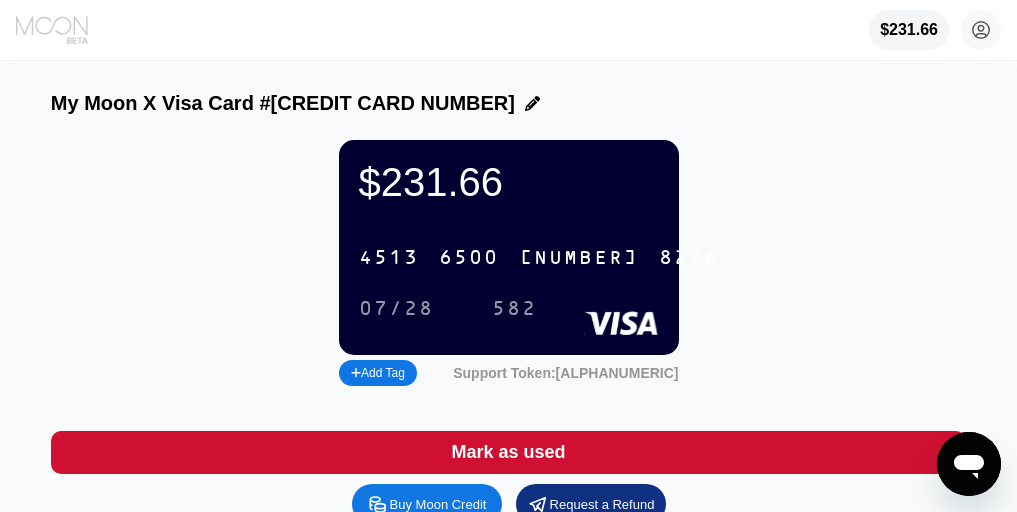 click 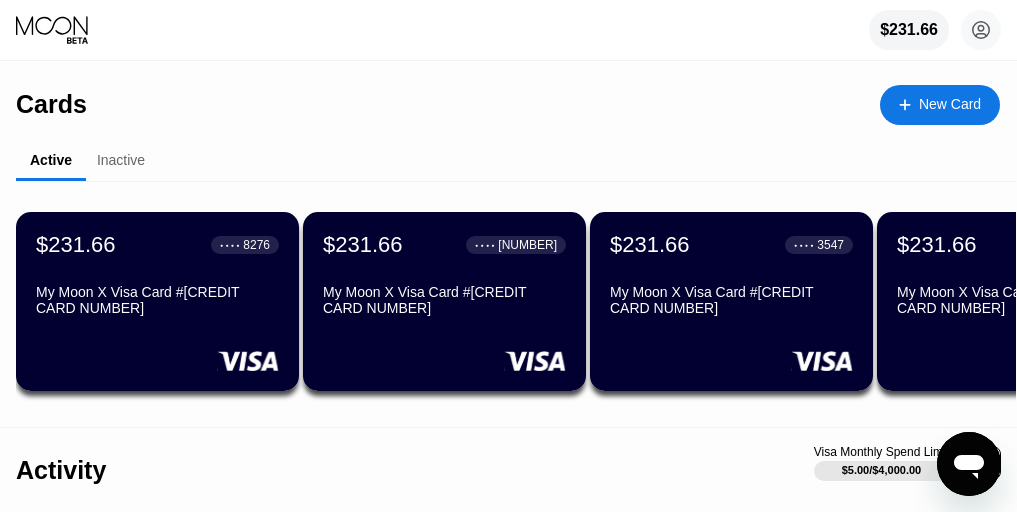click on "New Card" at bounding box center [950, 104] 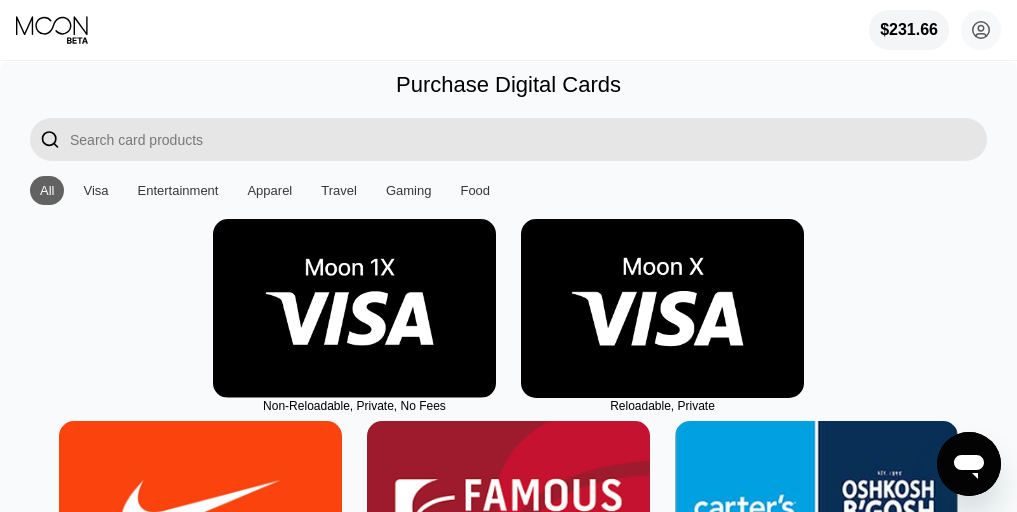 click at bounding box center [662, 308] 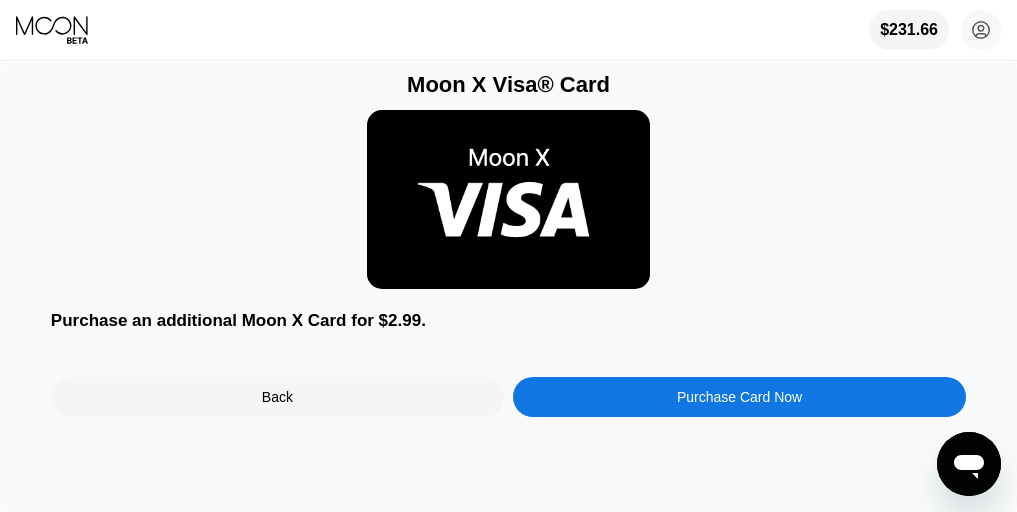click on "Purchase Card Now" at bounding box center (739, 397) 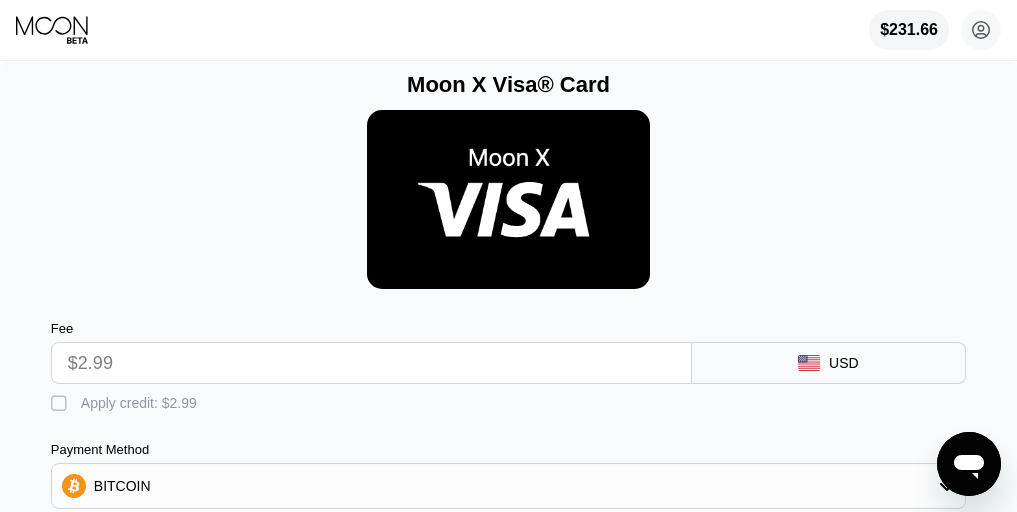 click on " Apply credit: $2.99" at bounding box center (129, 404) 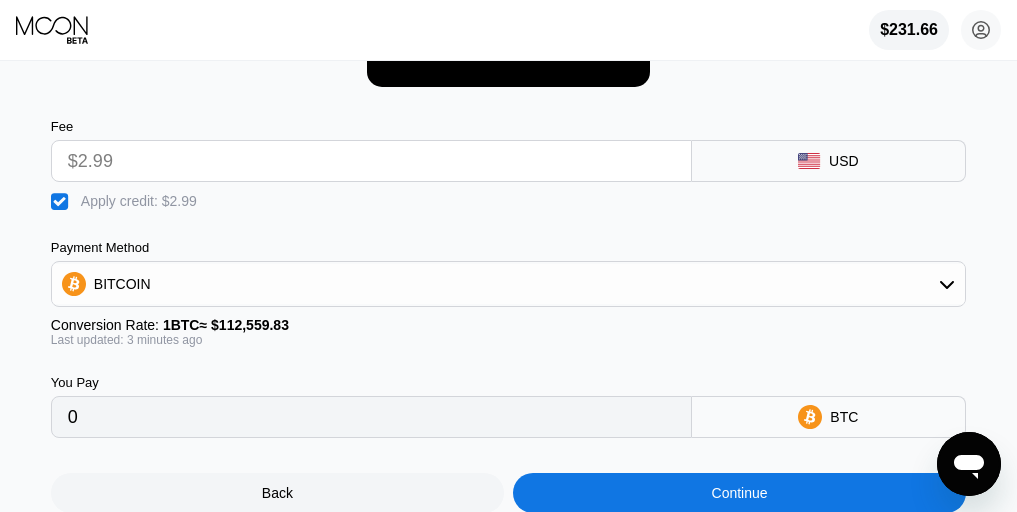 scroll, scrollTop: 212, scrollLeft: 0, axis: vertical 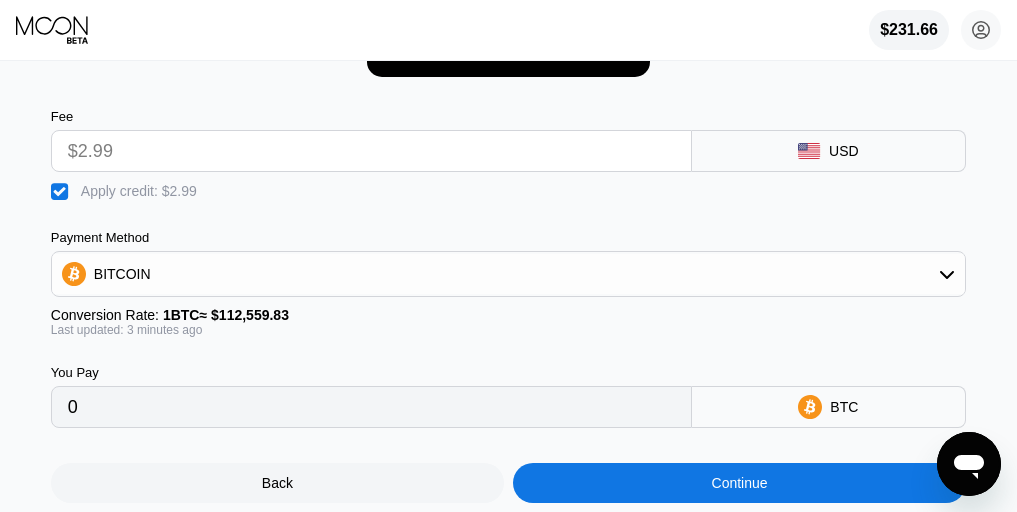 click on "Continue" at bounding box center [739, 483] 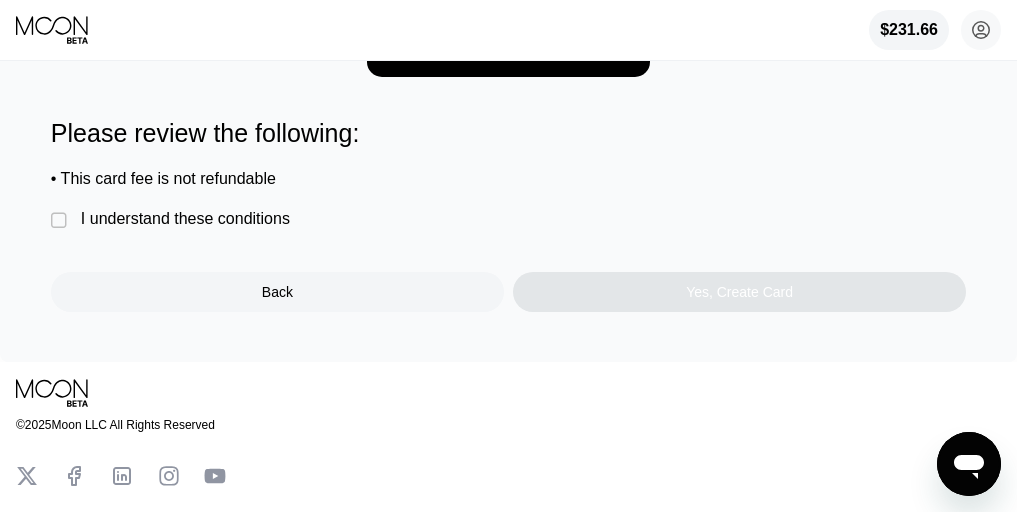 scroll, scrollTop: 0, scrollLeft: 0, axis: both 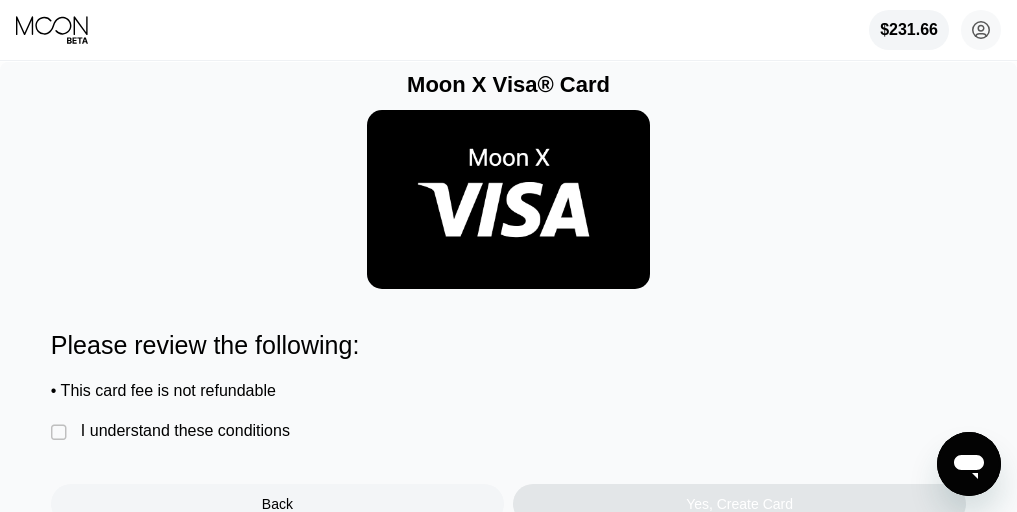 click on "Please review the following: • This card fee is not refundable  I understand these conditions Back Yes, Create Card" at bounding box center [508, 427] 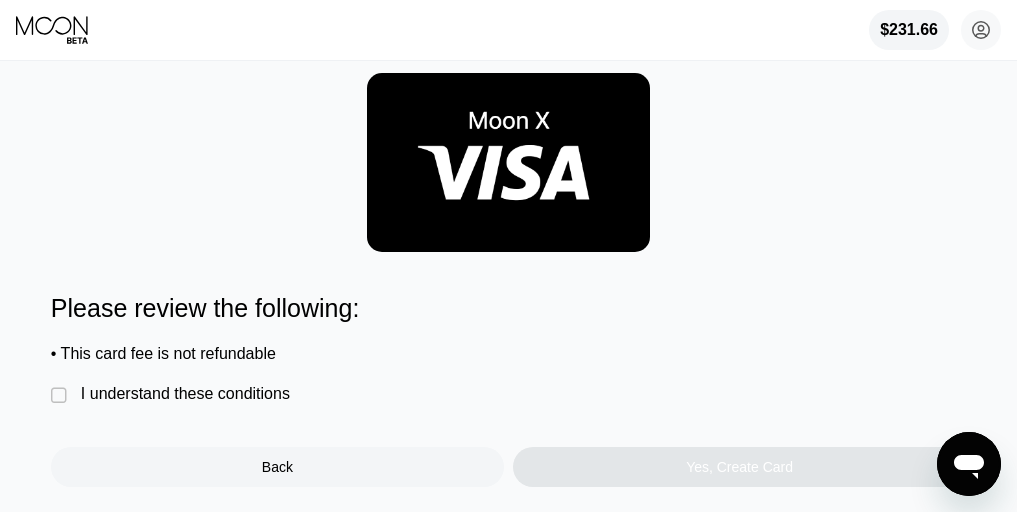 scroll, scrollTop: 38, scrollLeft: 0, axis: vertical 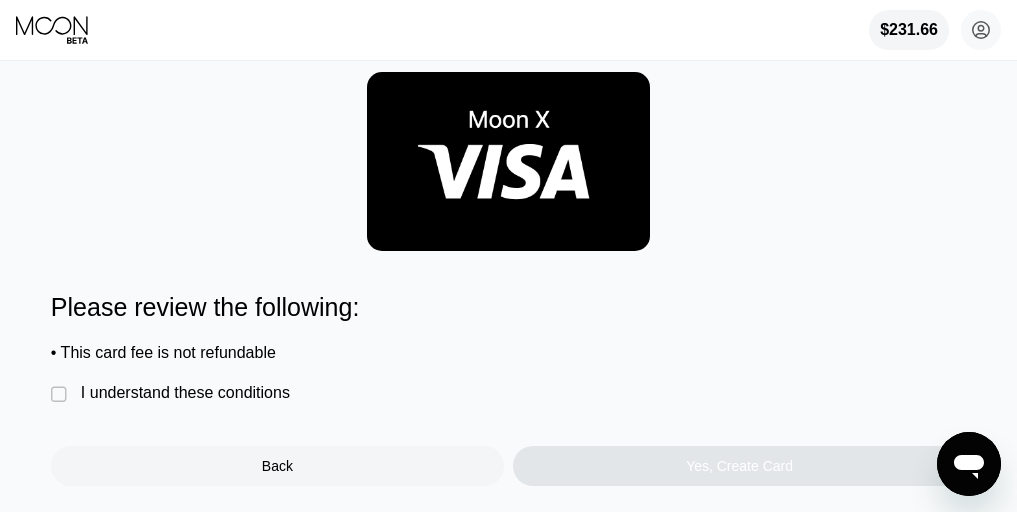 click on "I understand these conditions" at bounding box center (185, 393) 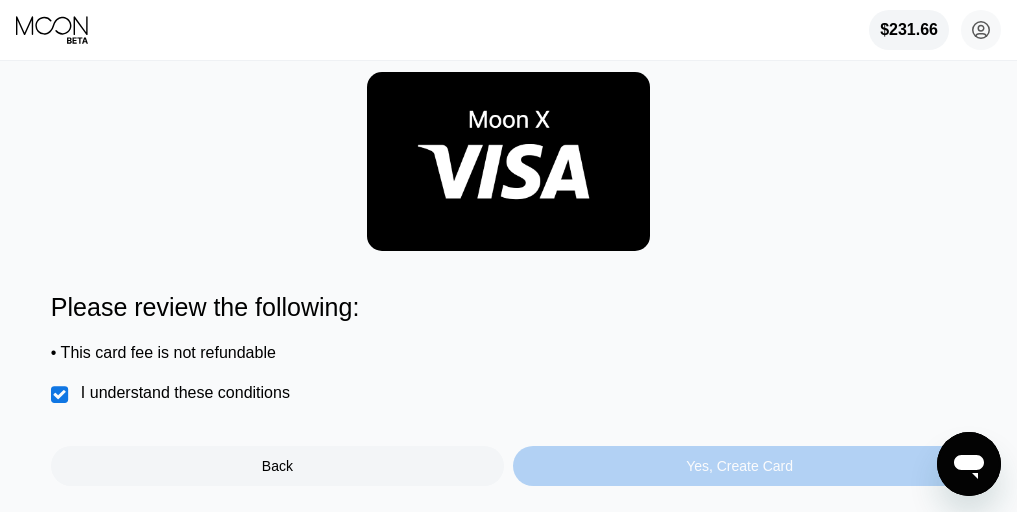 click on "Yes, Create Card" at bounding box center [739, 466] 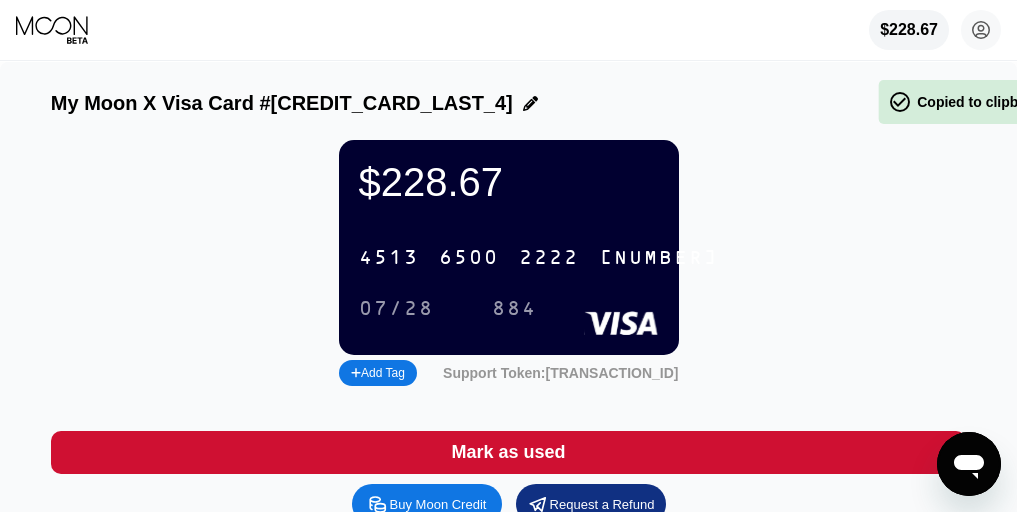 scroll, scrollTop: 0, scrollLeft: 0, axis: both 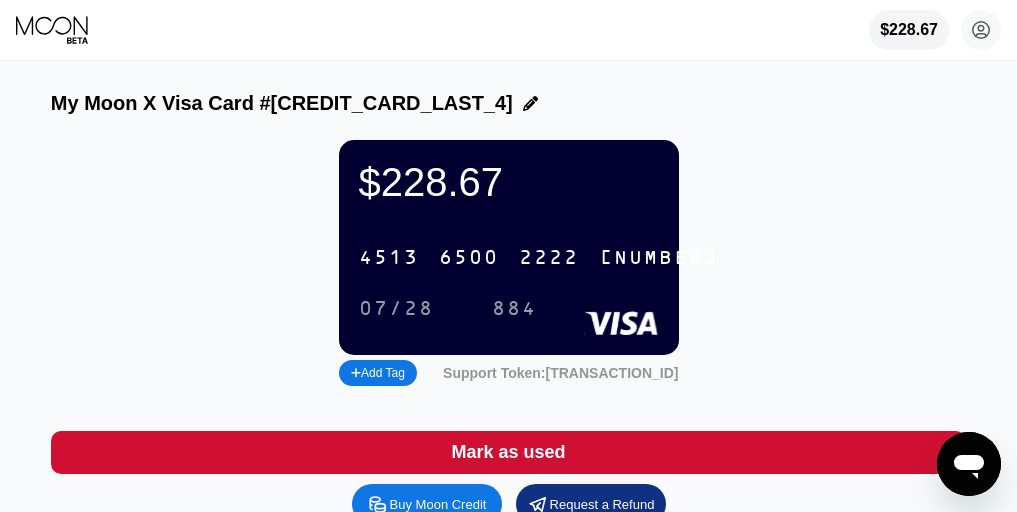 click 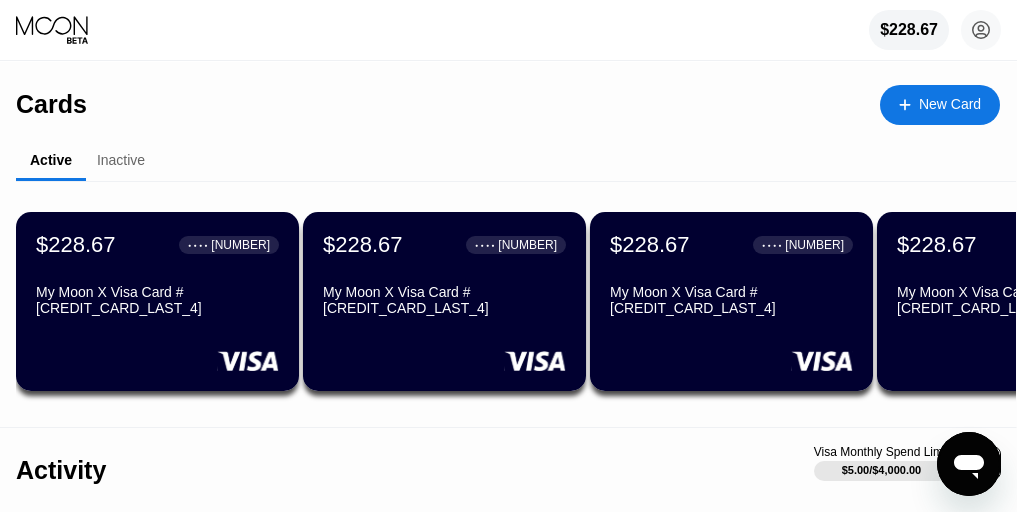 click at bounding box center (915, 104) 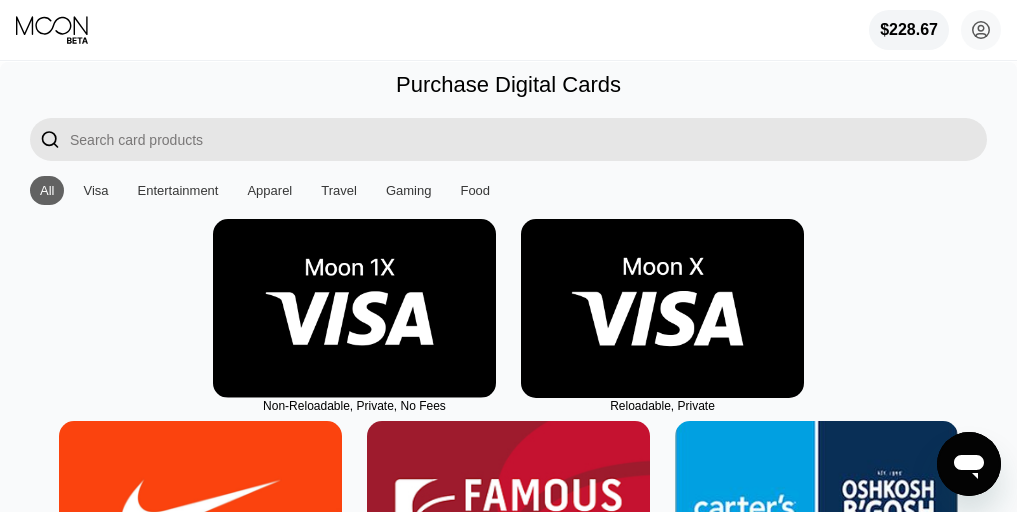 click at bounding box center [662, 308] 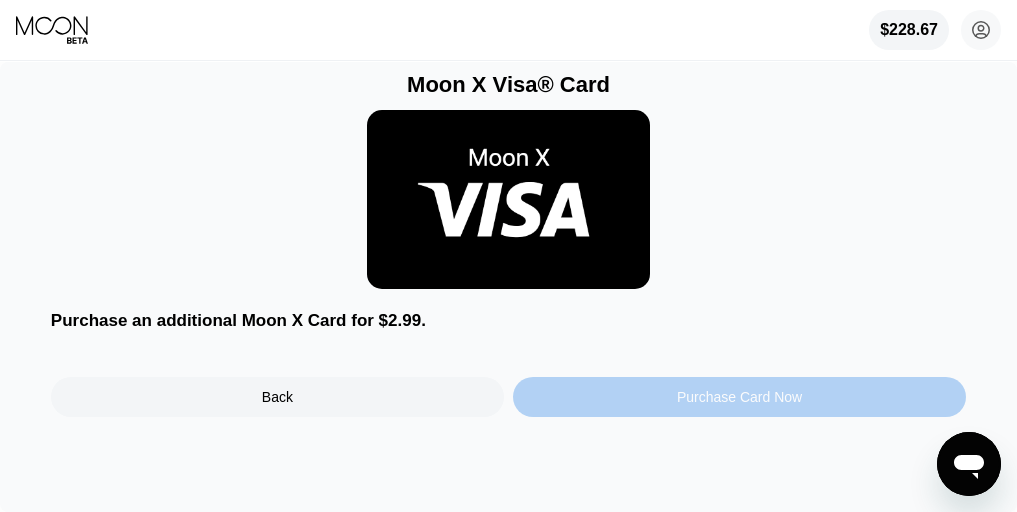click on "Purchase Card Now" at bounding box center [739, 397] 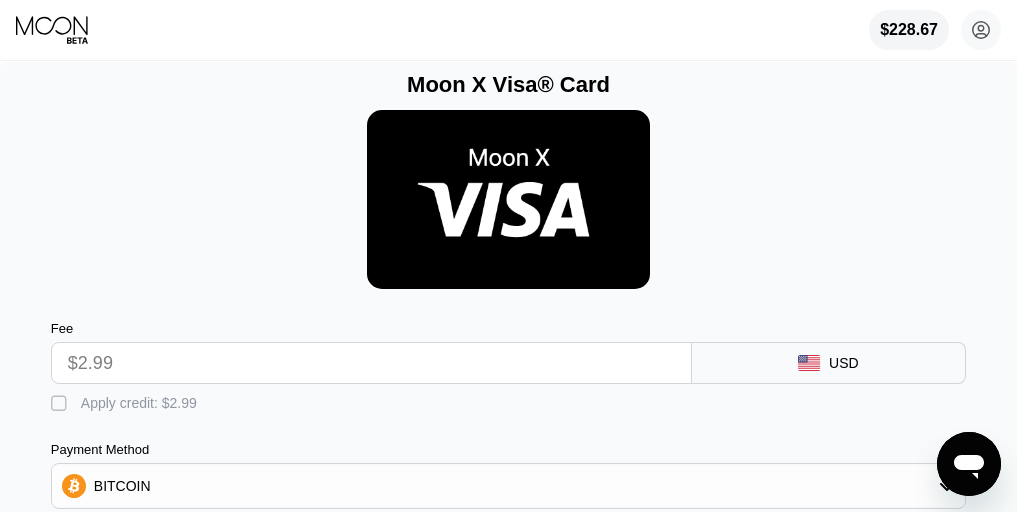 click on " Apply credit: $2.99" at bounding box center [129, 404] 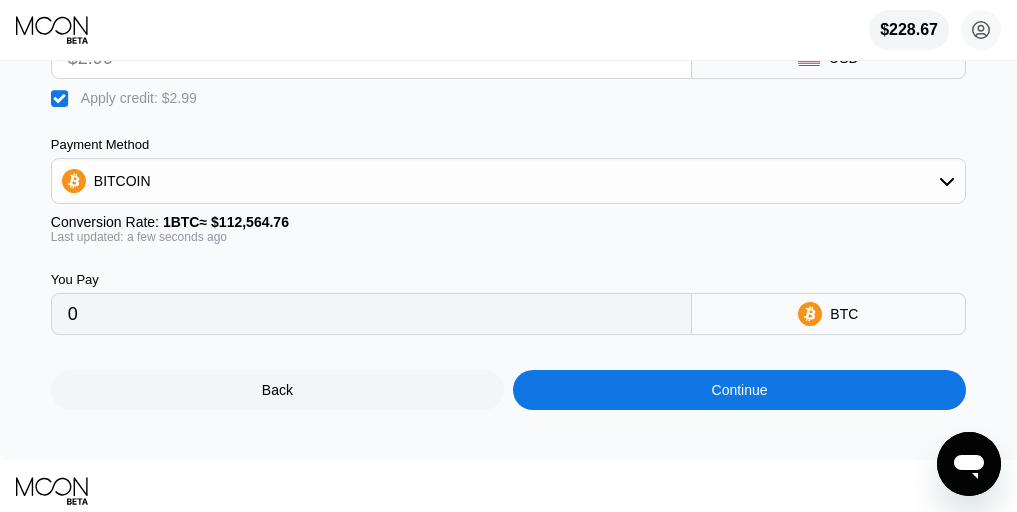 scroll, scrollTop: 397, scrollLeft: 0, axis: vertical 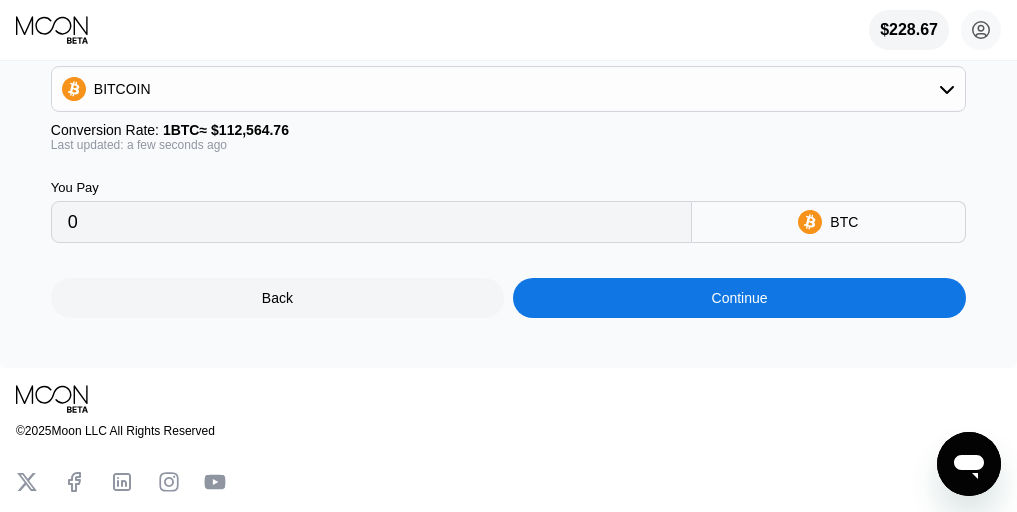 click on "Continue" at bounding box center [740, 298] 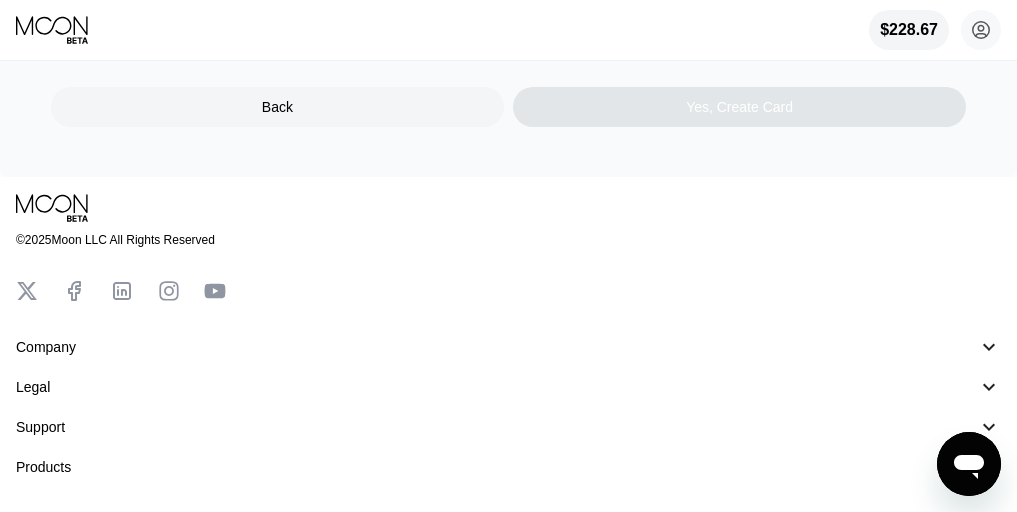 scroll, scrollTop: 0, scrollLeft: 0, axis: both 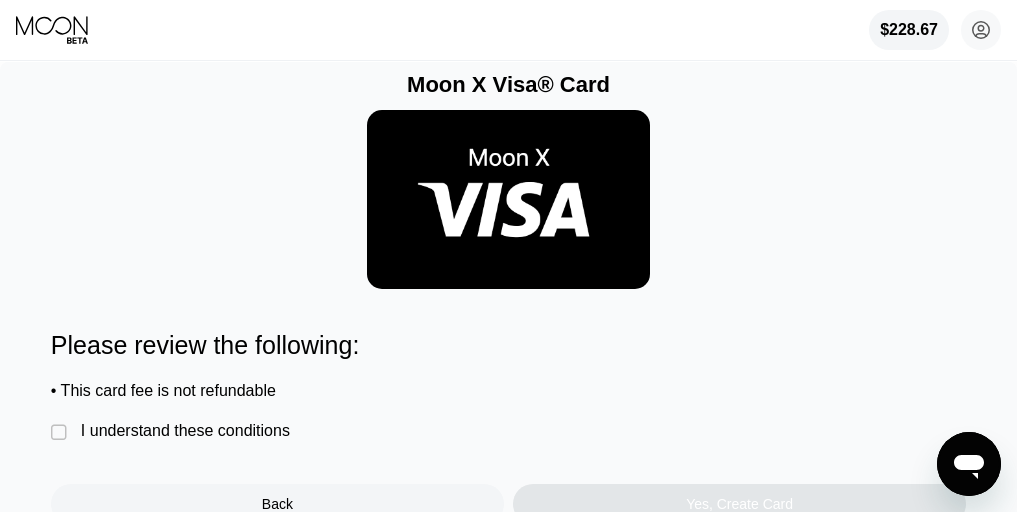 click on "I understand these conditions" at bounding box center (185, 431) 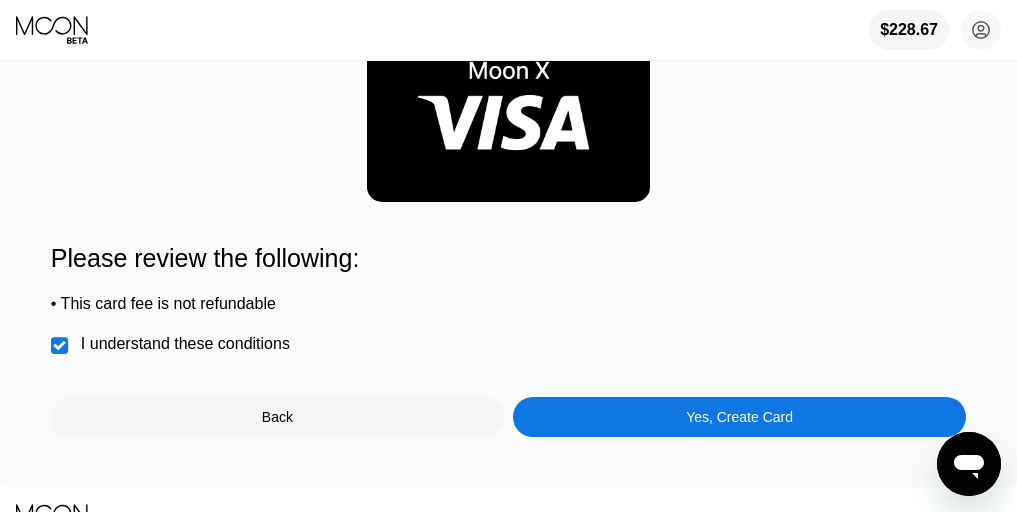 scroll, scrollTop: 97, scrollLeft: 0, axis: vertical 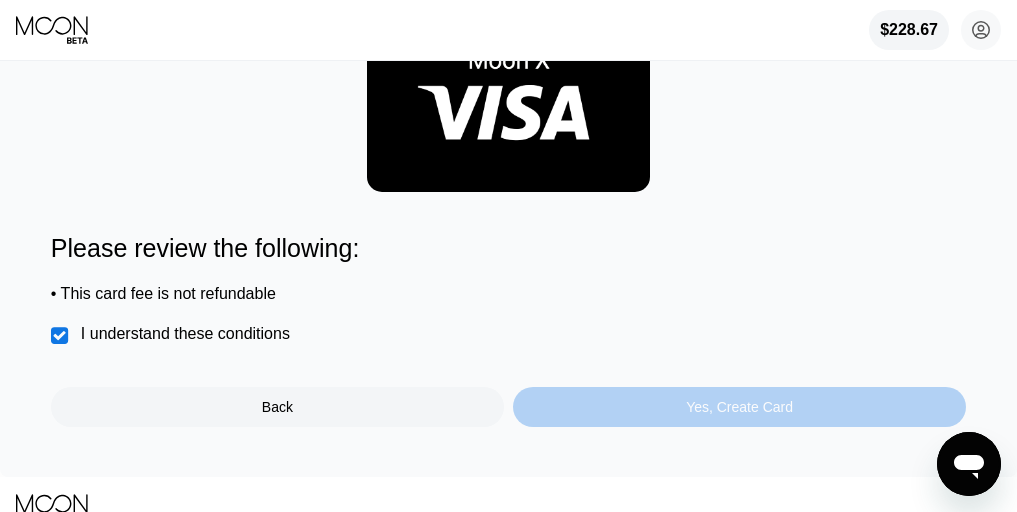 click on "Yes, Create Card" at bounding box center (739, 407) 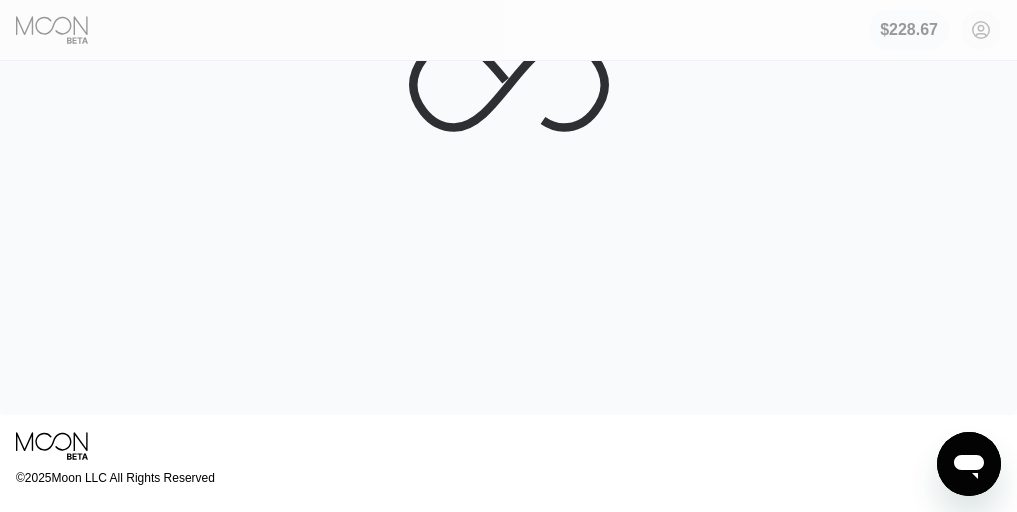 scroll, scrollTop: 0, scrollLeft: 0, axis: both 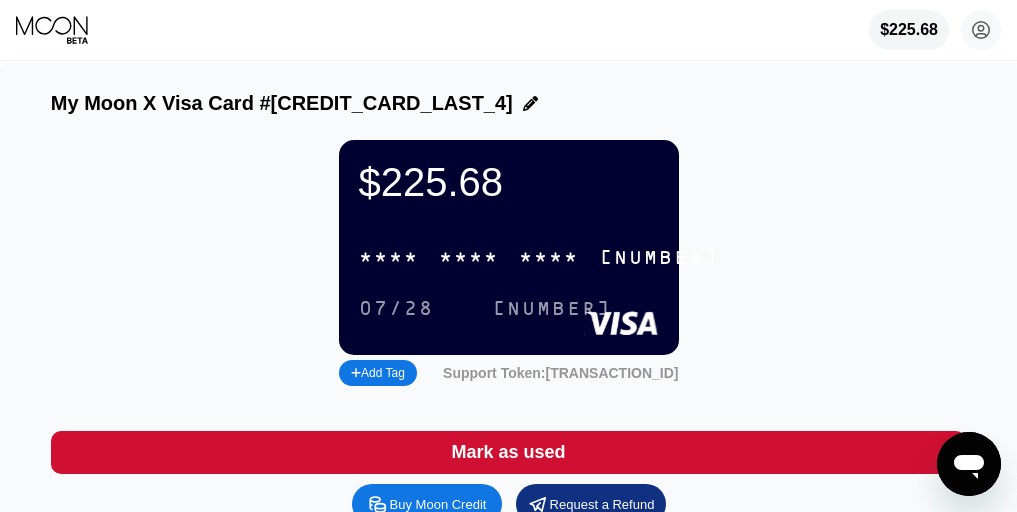 click on "* * * * * * * * * * * * 5048" at bounding box center (539, 257) 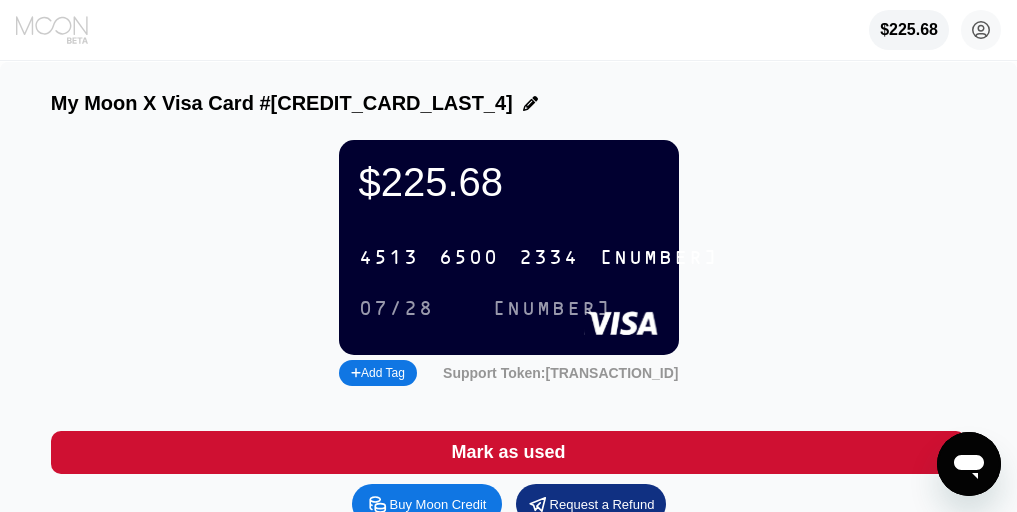 click 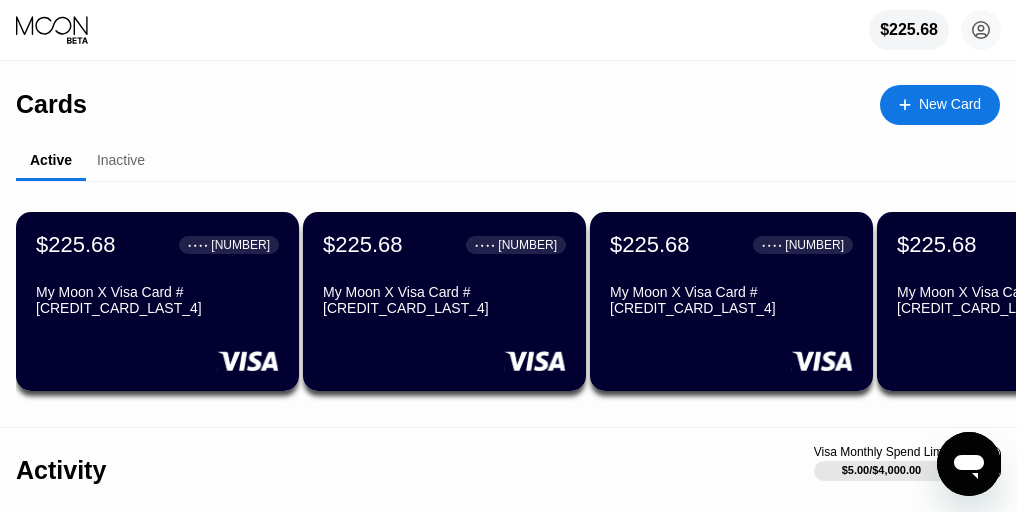 click on "New Card" at bounding box center [940, 105] 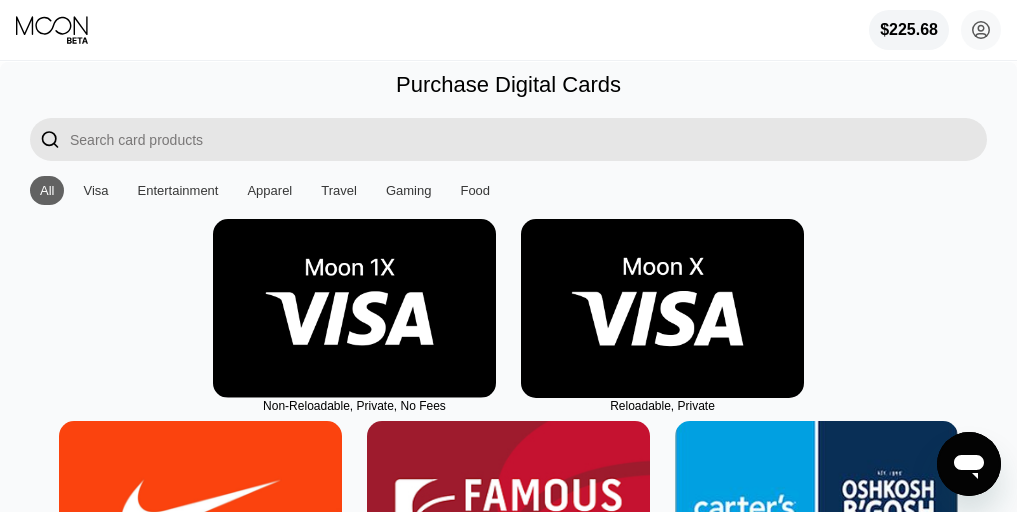 click at bounding box center (662, 308) 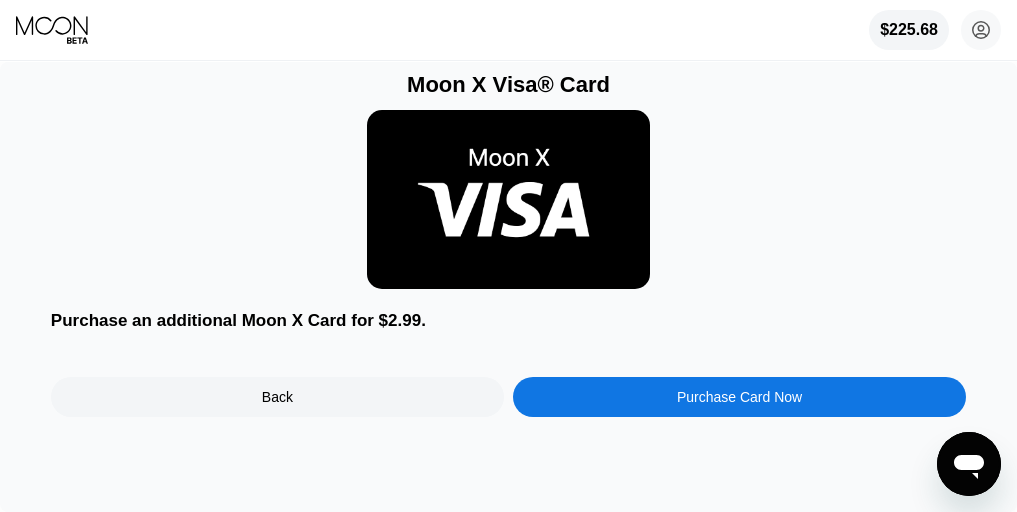 click on "Purchase Card Now" at bounding box center (739, 397) 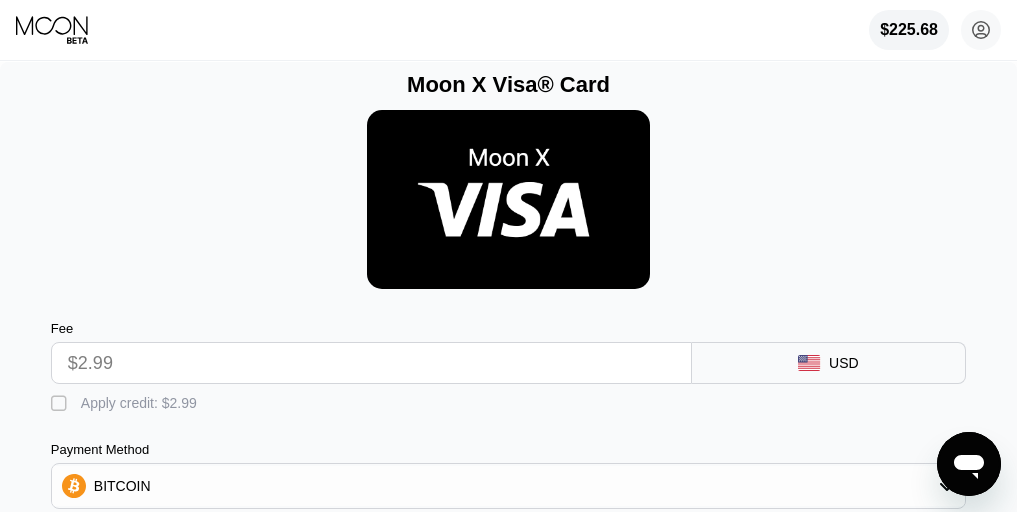 click on " Apply credit: $2.99" at bounding box center [508, 399] 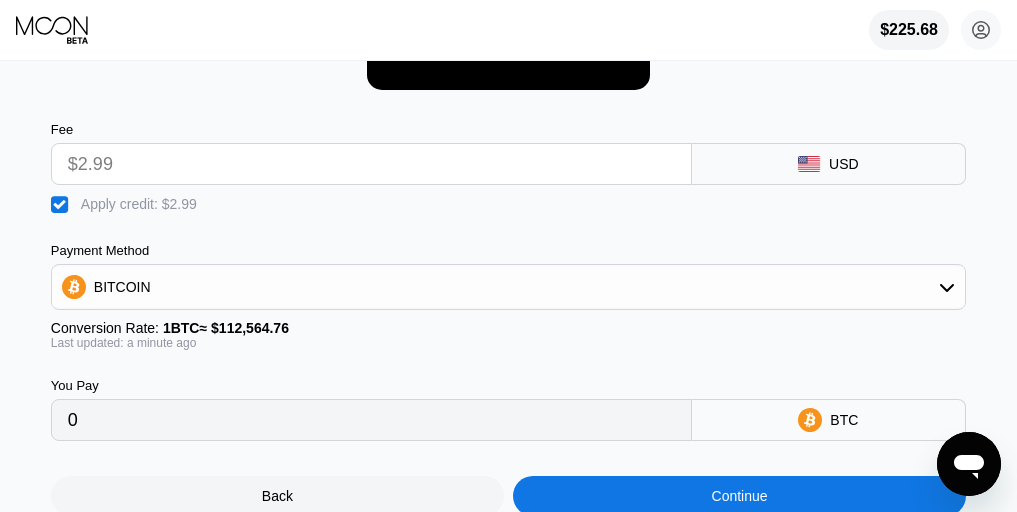 scroll, scrollTop: 285, scrollLeft: 0, axis: vertical 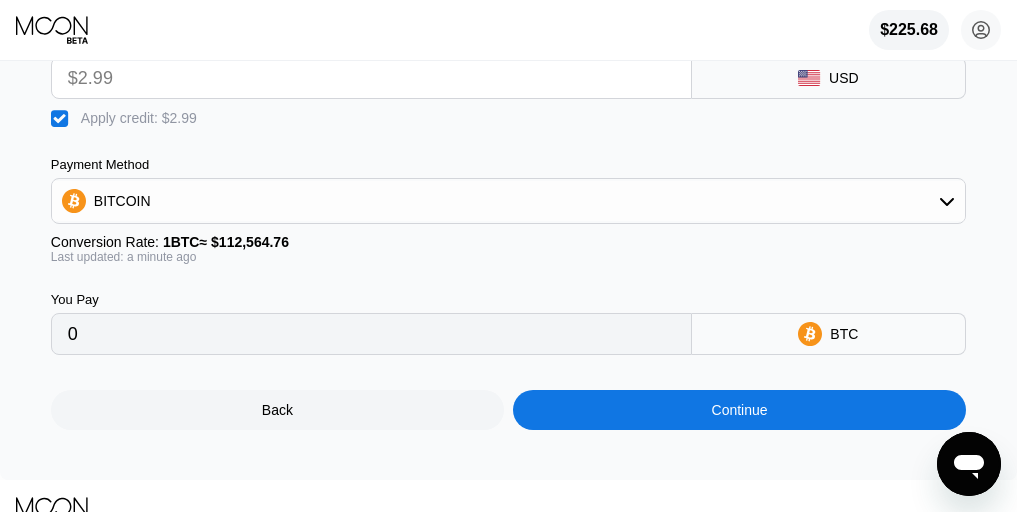 click on "Continue" at bounding box center [739, 410] 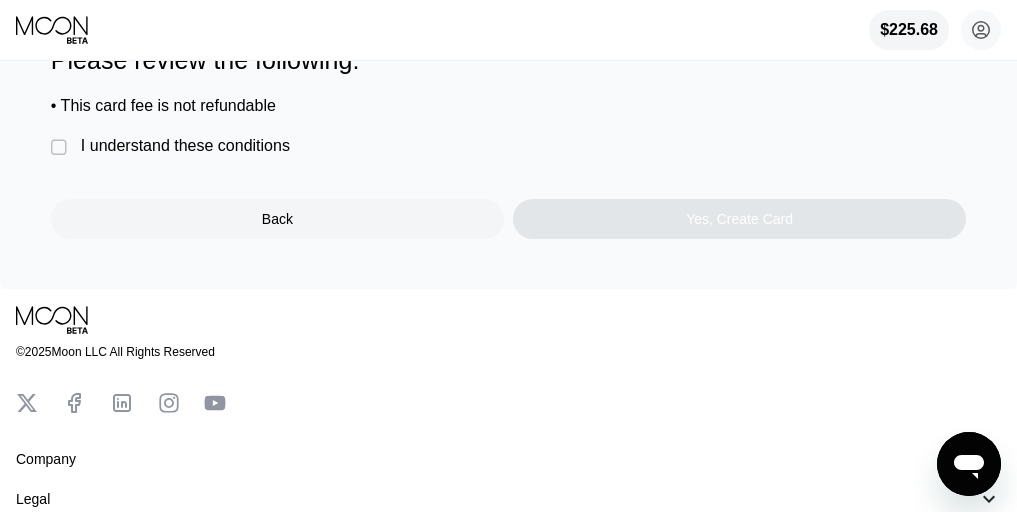 scroll, scrollTop: 0, scrollLeft: 0, axis: both 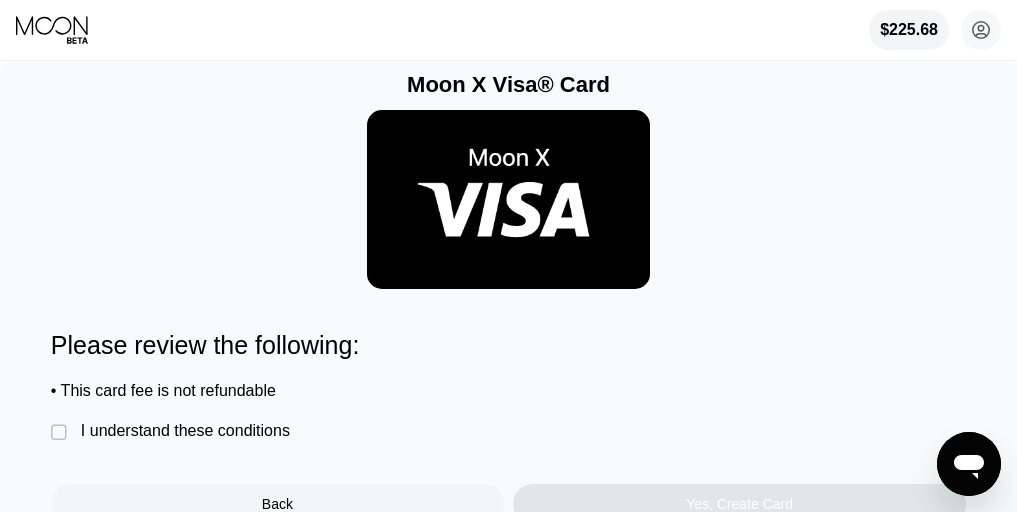 click on "I understand these conditions" at bounding box center [185, 431] 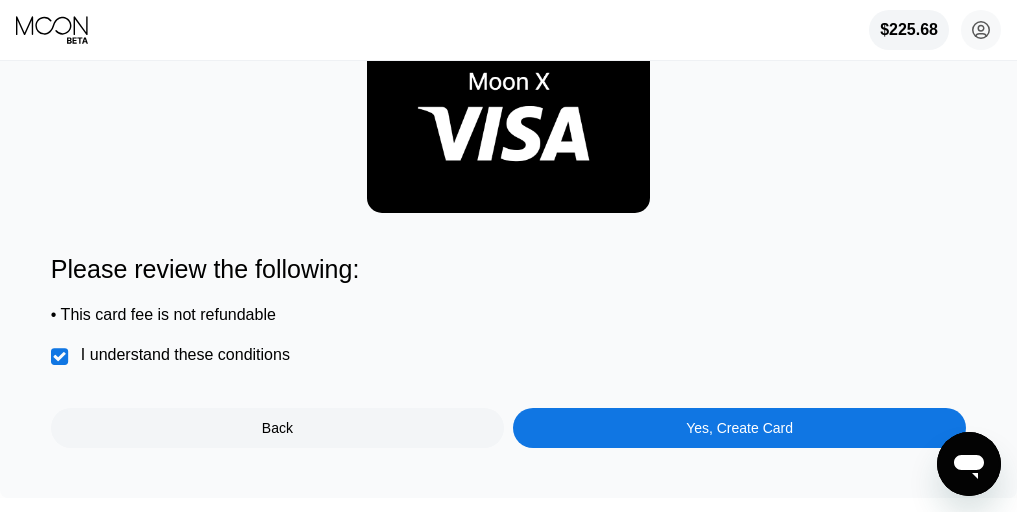 scroll, scrollTop: 91, scrollLeft: 0, axis: vertical 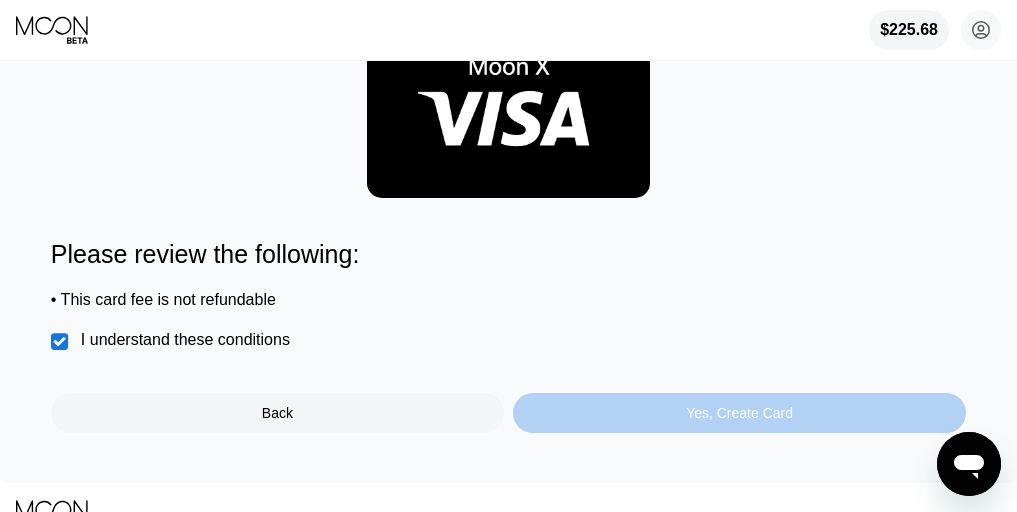 click on "Yes, Create Card" at bounding box center (739, 413) 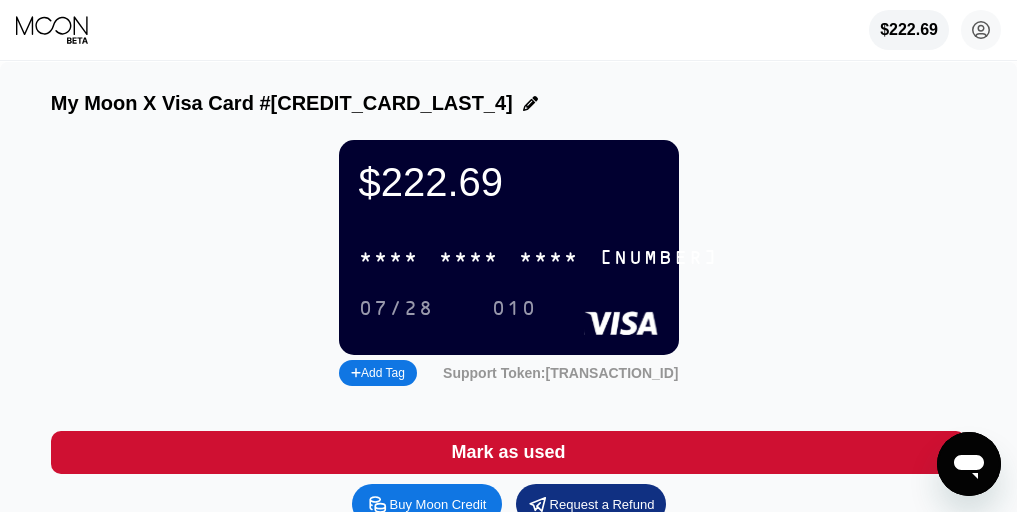 click on "* * * *" at bounding box center (469, 258) 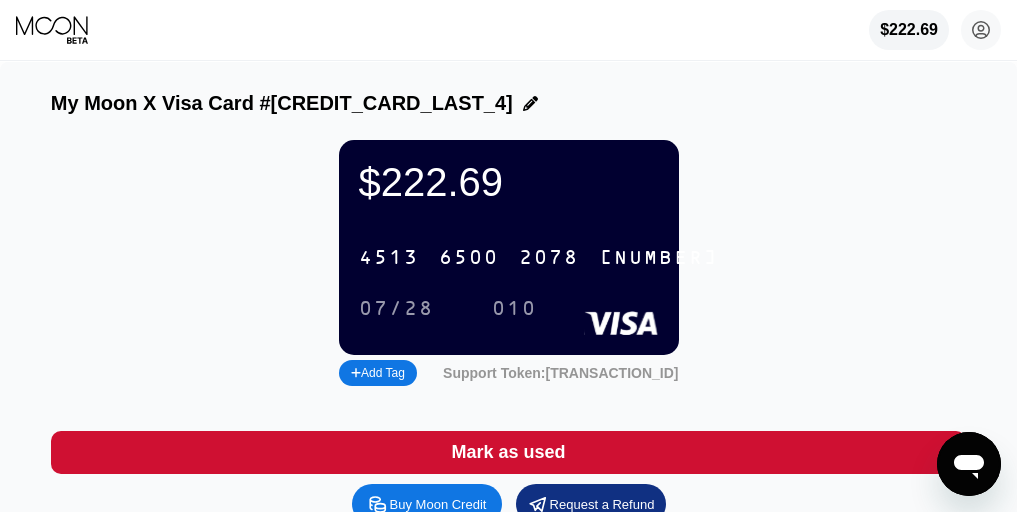 click 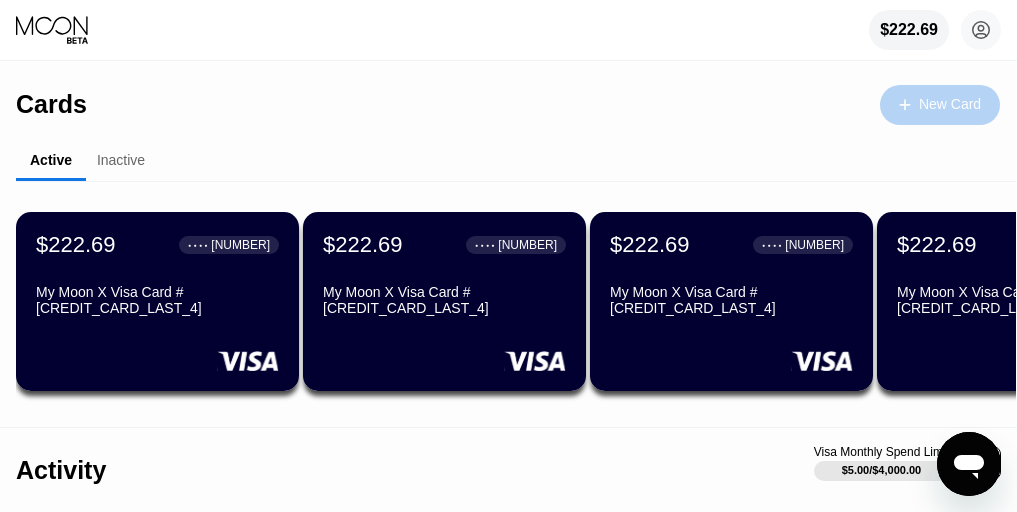 click on "New Card" at bounding box center [950, 104] 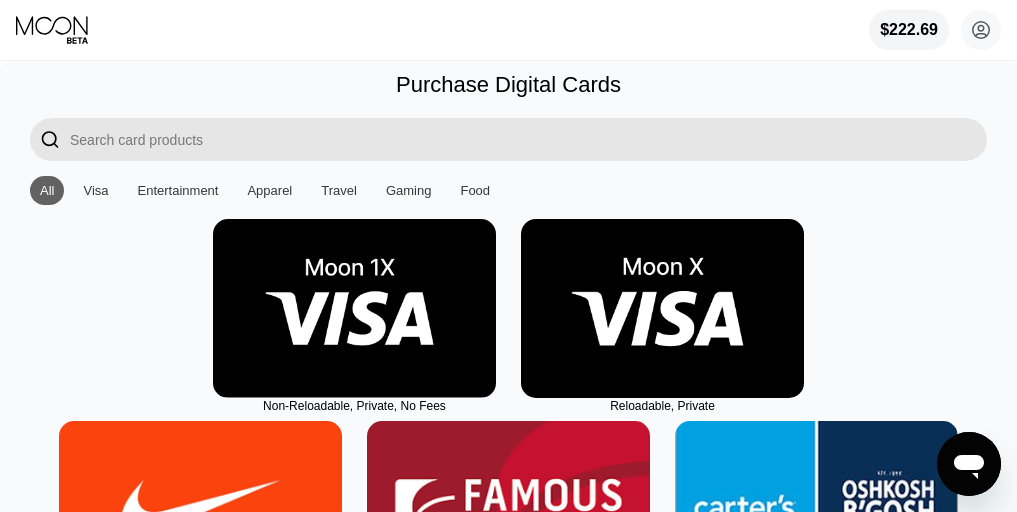 click at bounding box center [662, 308] 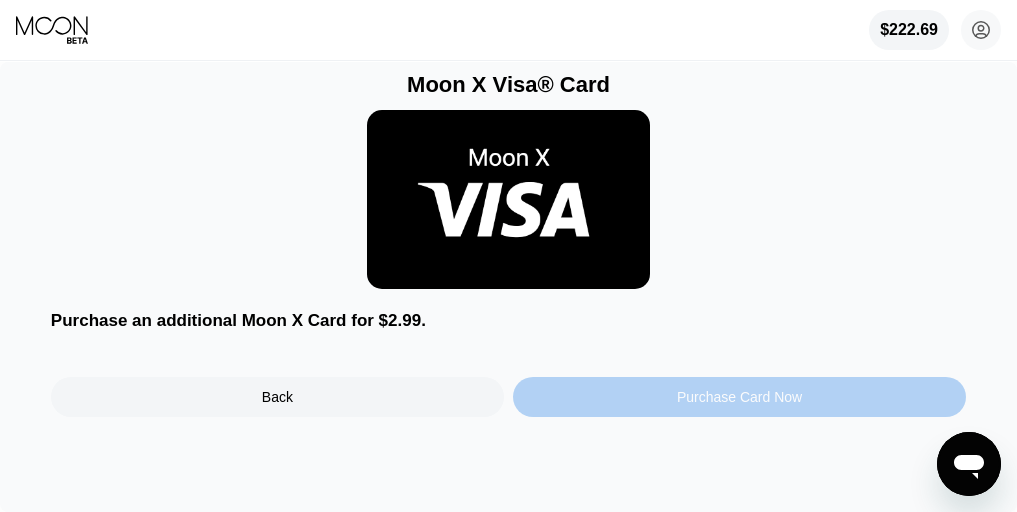 click on "Purchase Card Now" at bounding box center [739, 397] 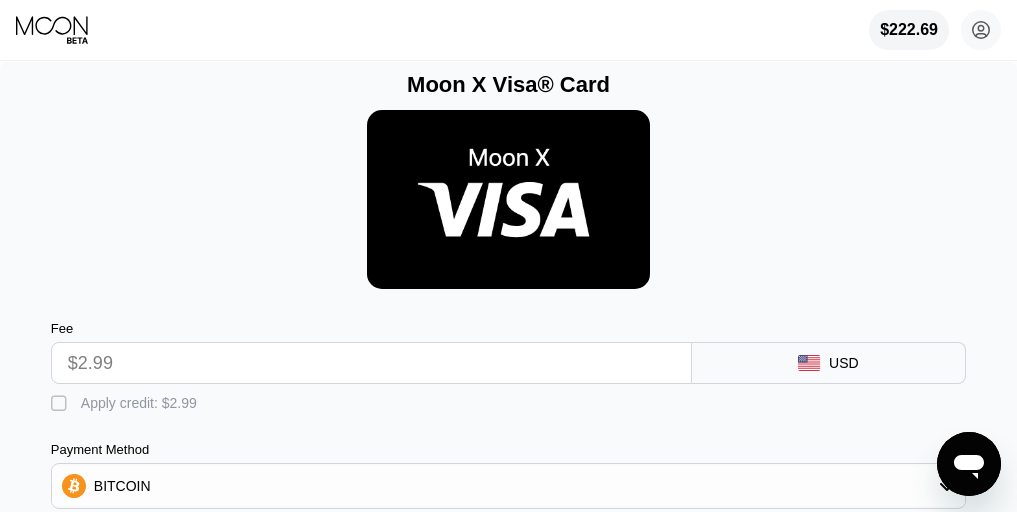 click on " Apply credit: $2.99" at bounding box center (508, 399) 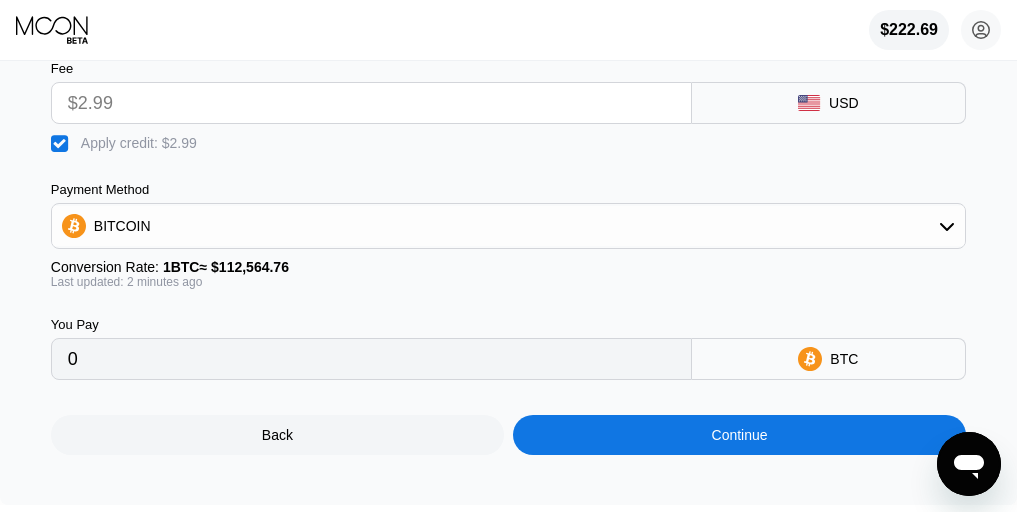 scroll, scrollTop: 484, scrollLeft: 0, axis: vertical 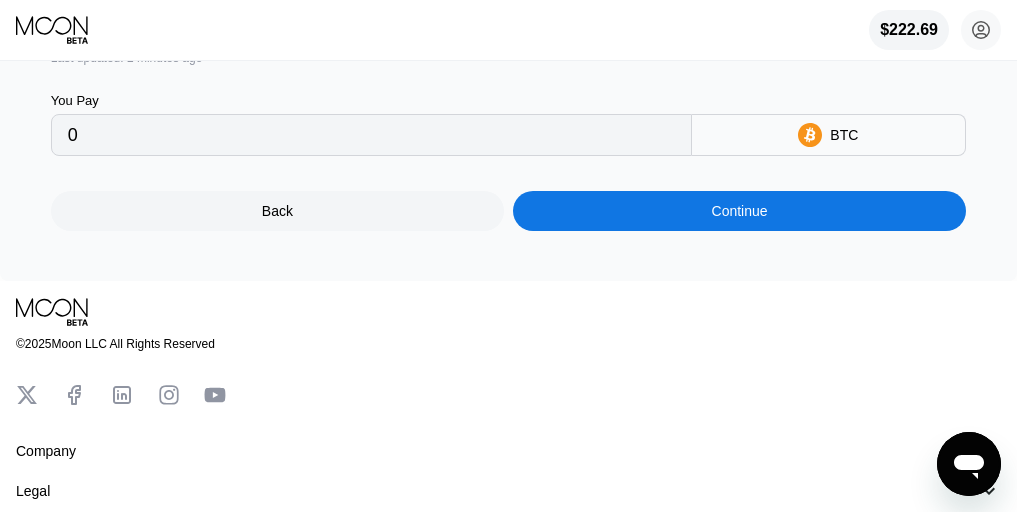 click on "Continue" at bounding box center (739, 211) 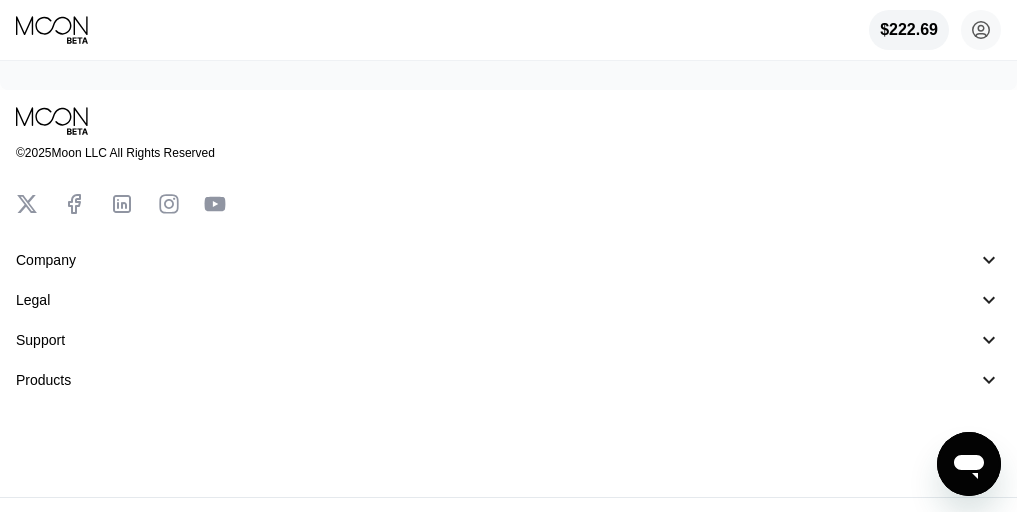 scroll, scrollTop: 0, scrollLeft: 0, axis: both 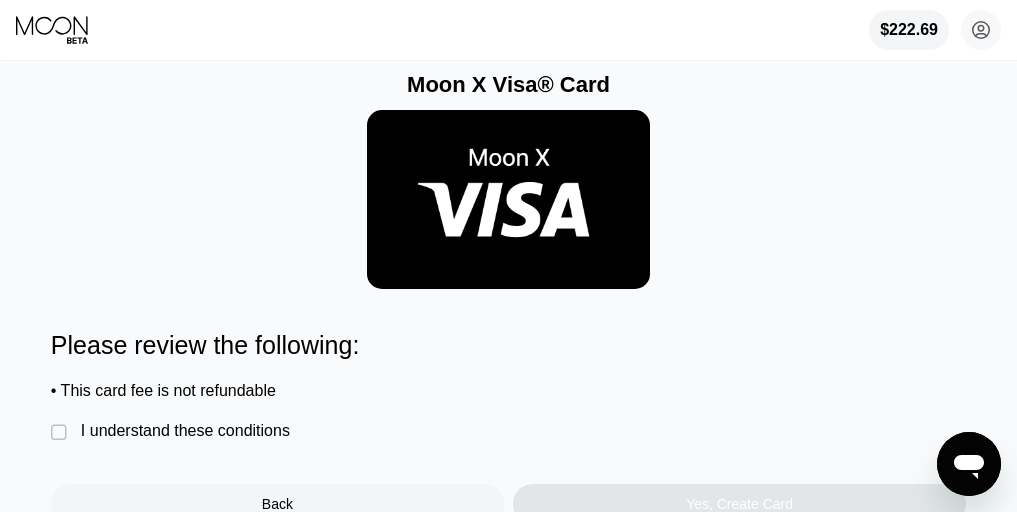 click on "I understand these conditions" at bounding box center [185, 431] 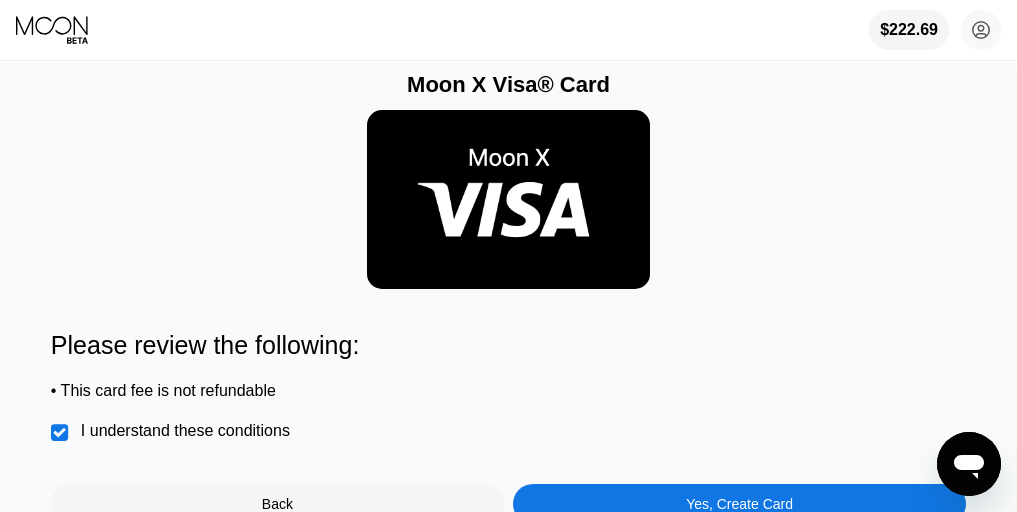 scroll, scrollTop: 77, scrollLeft: 0, axis: vertical 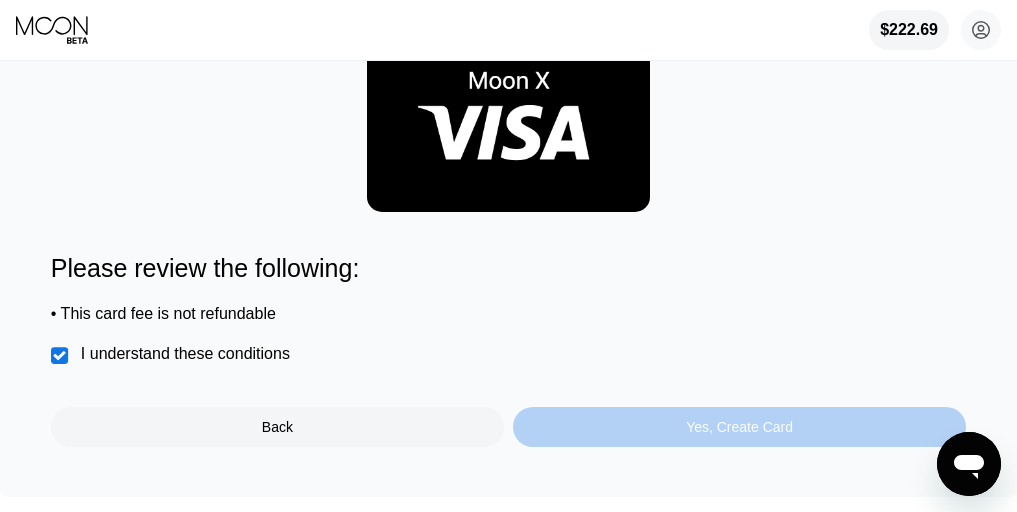 click on "Yes, Create Card" at bounding box center [739, 427] 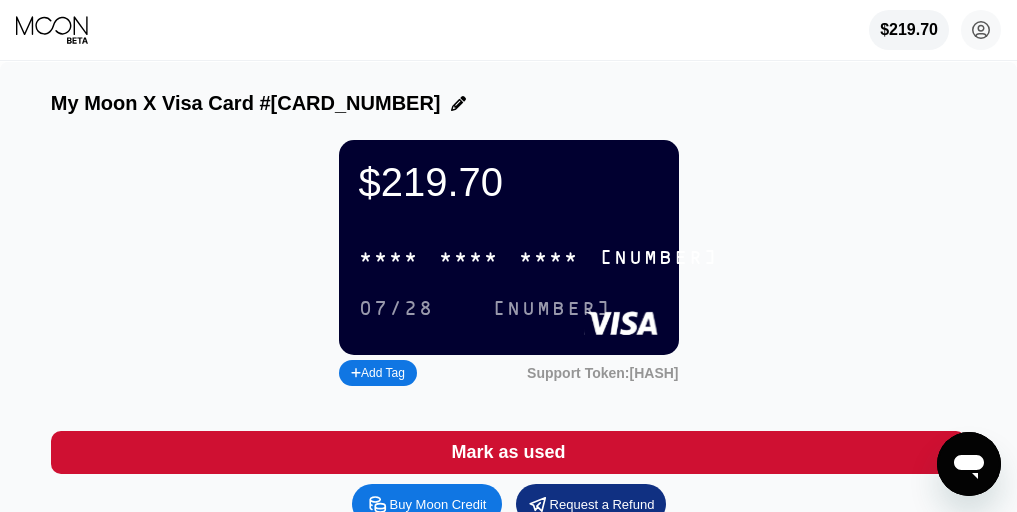 click on "* * * * * * * * * * * * [CARD_NUMBER]" at bounding box center (539, 257) 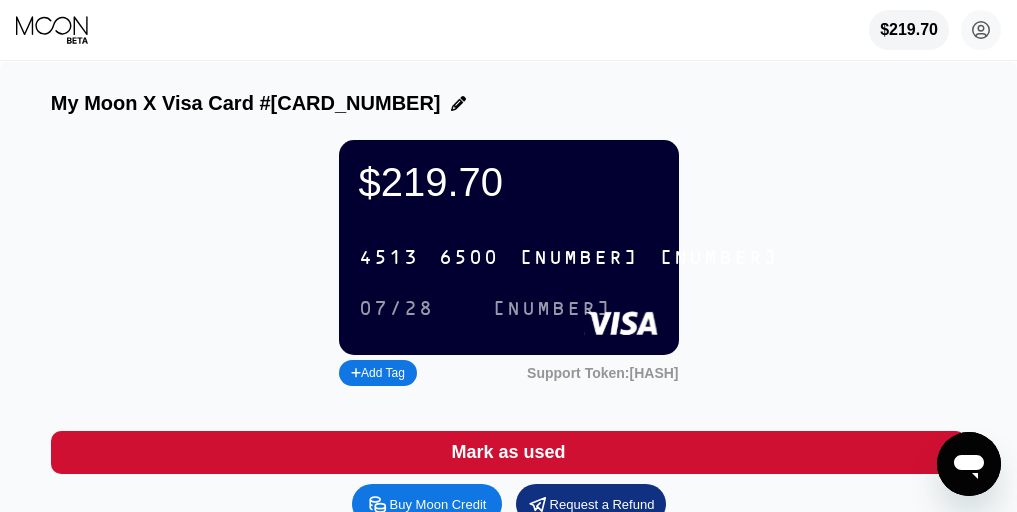 click 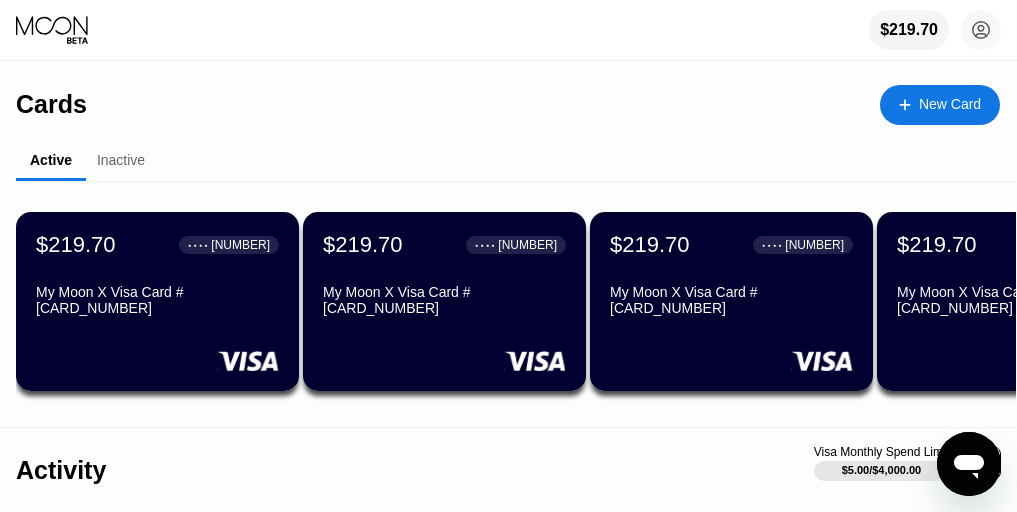 click on "New Card" at bounding box center (950, 104) 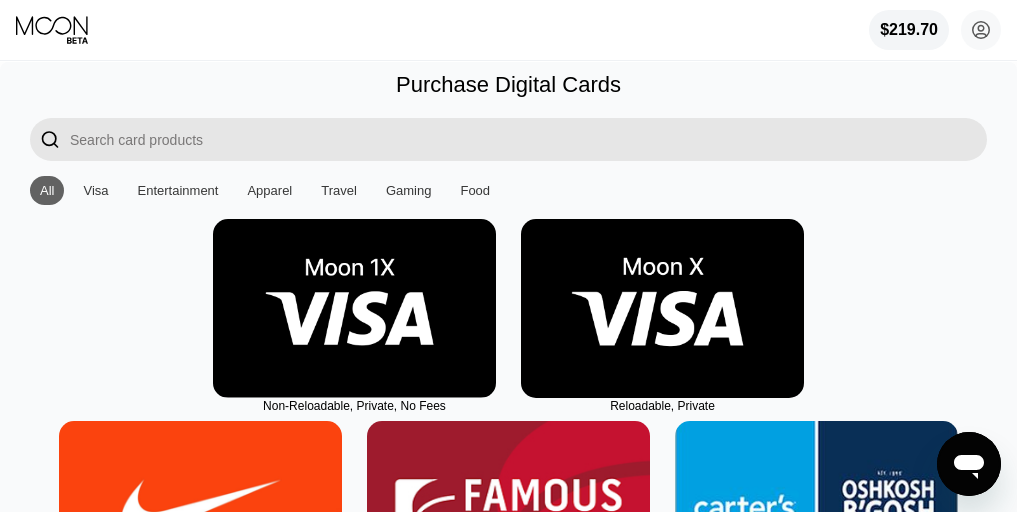 click at bounding box center [662, 308] 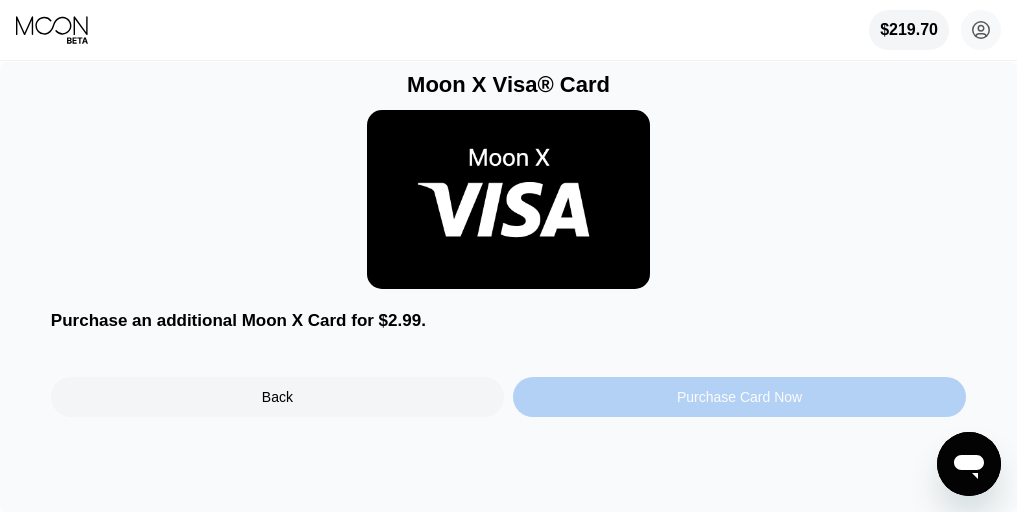 click on "Purchase Card Now" at bounding box center (739, 397) 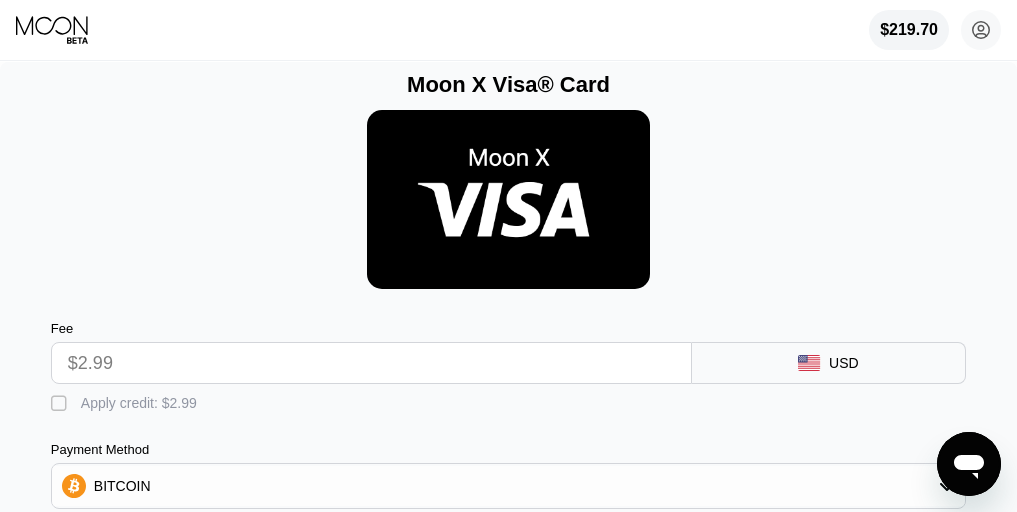 click on " Apply credit: $2.99" at bounding box center [508, 399] 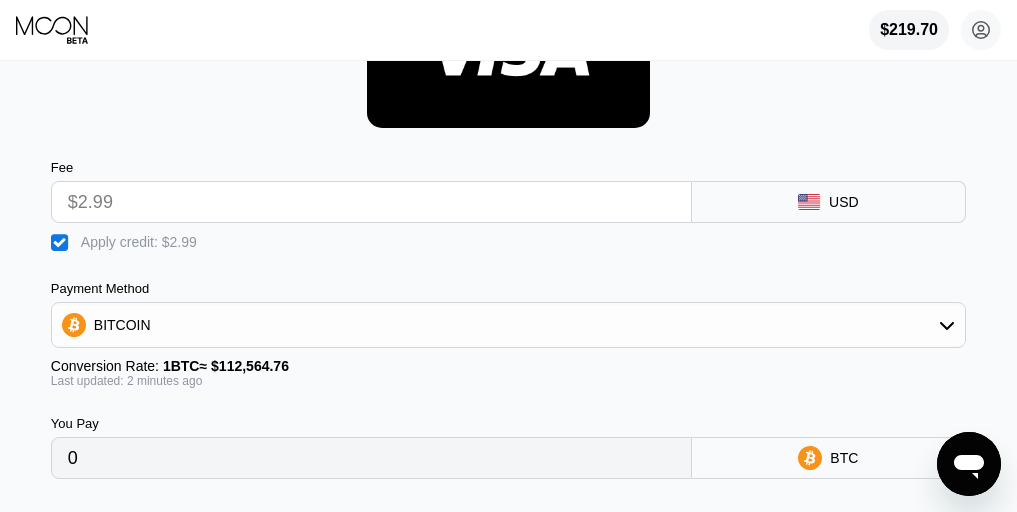 scroll, scrollTop: 250, scrollLeft: 0, axis: vertical 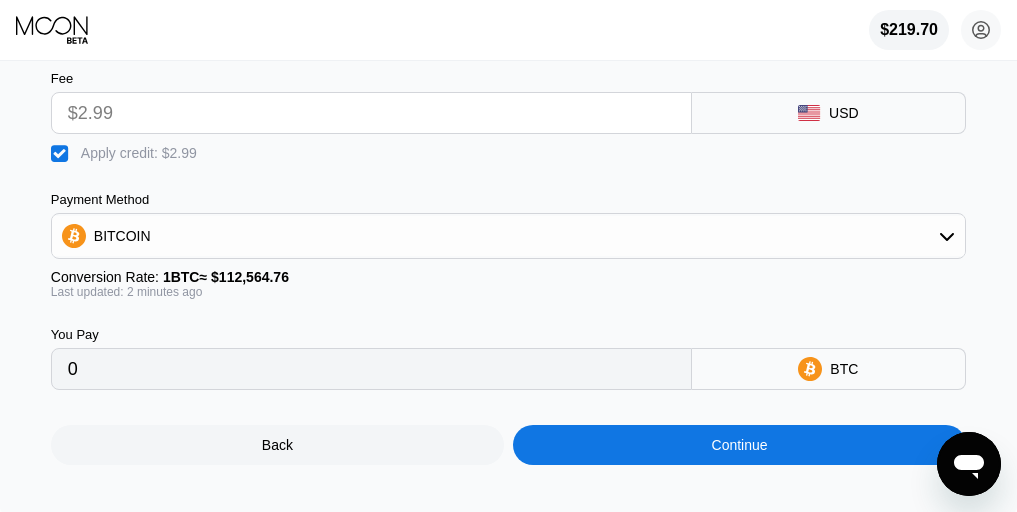 click on "Continue" at bounding box center (739, 445) 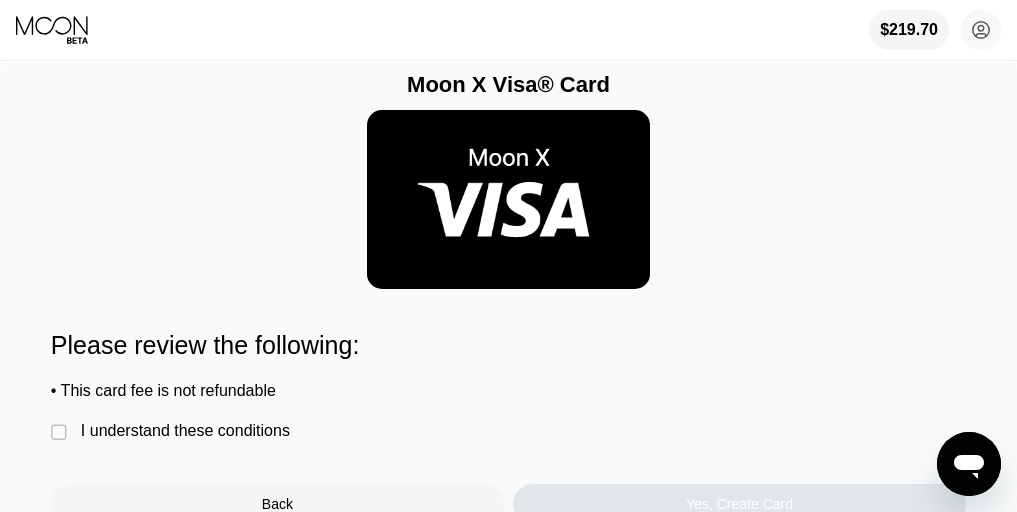 click on "Please review the following: • This card fee is not refundable  I understand these conditions Back Yes, Create Card" at bounding box center (508, 427) 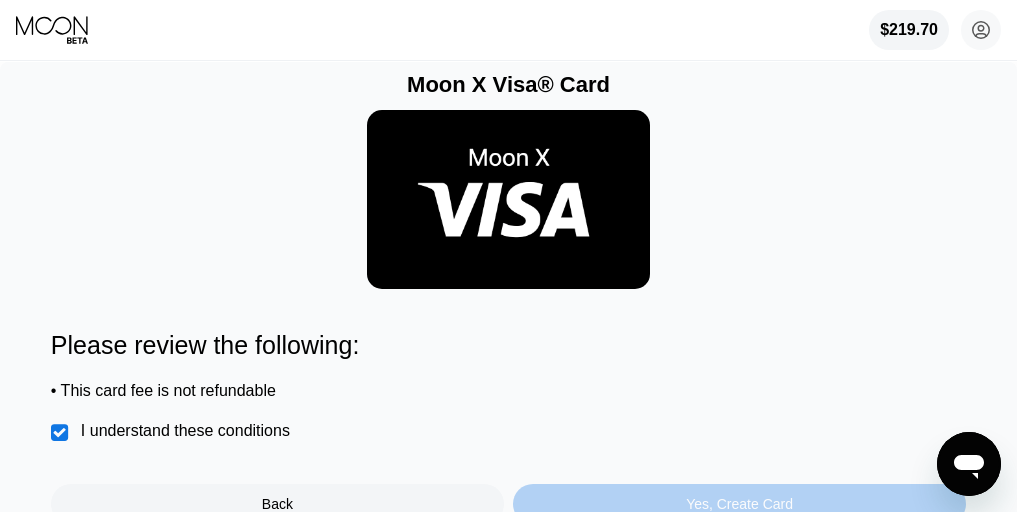 click on "Yes, Create Card" at bounding box center (739, 504) 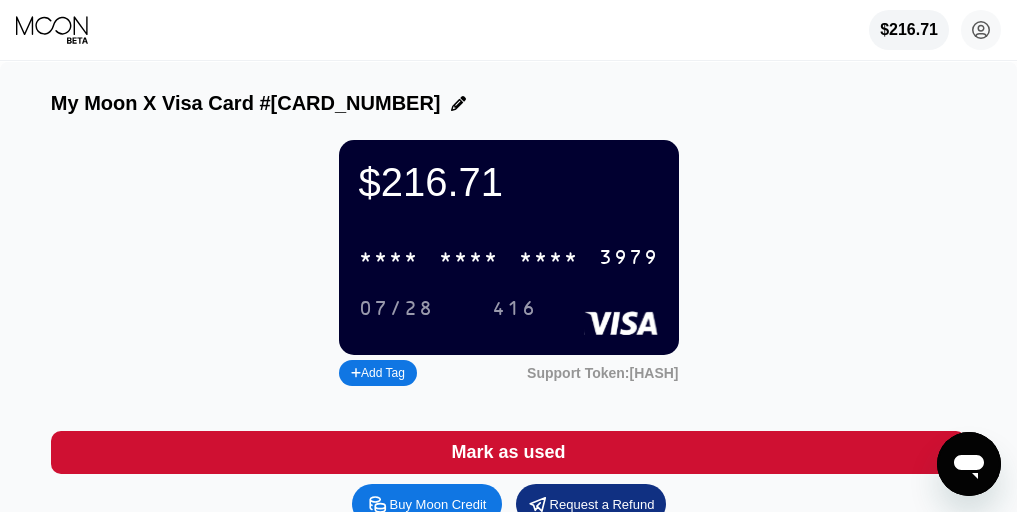 click on "* * * *" at bounding box center [469, 258] 